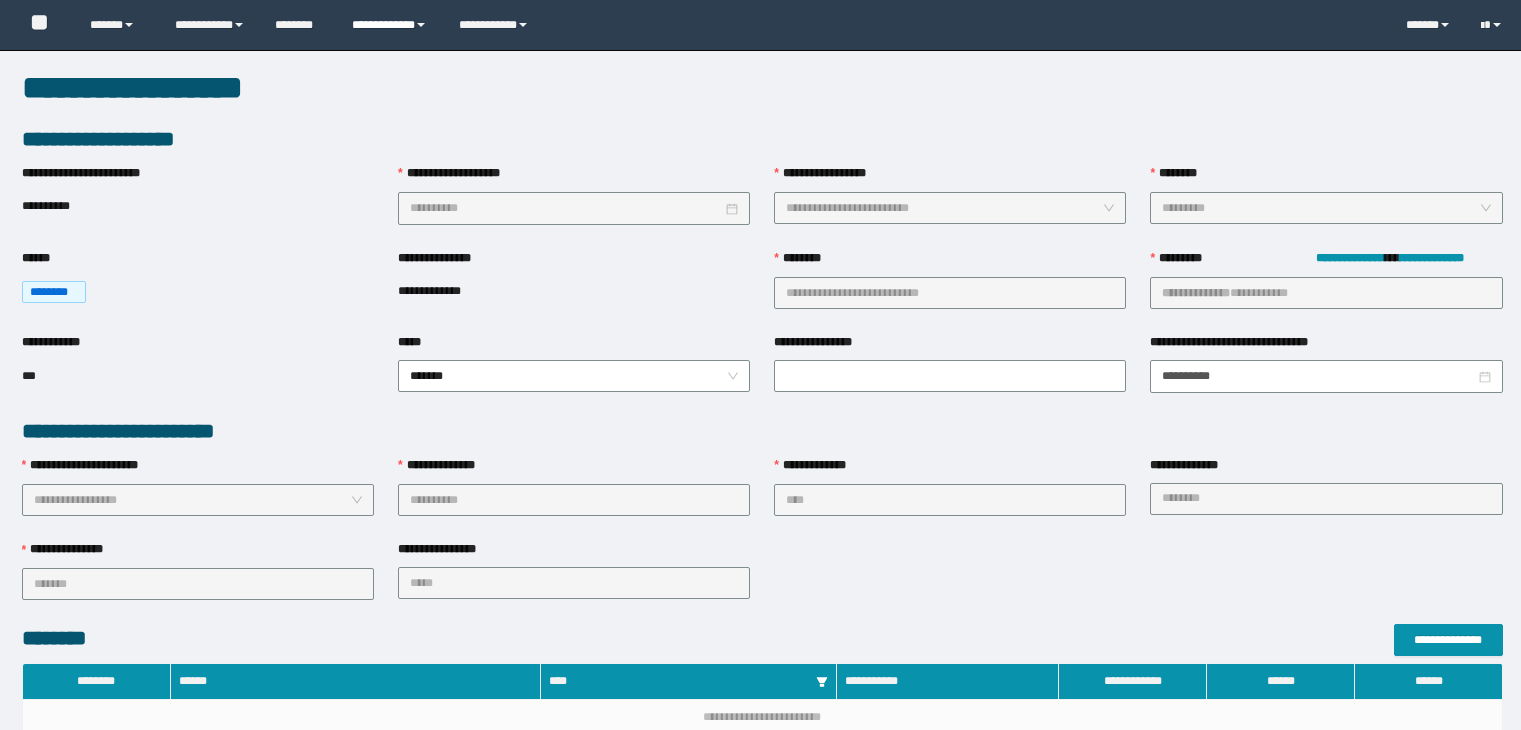 scroll, scrollTop: 0, scrollLeft: 0, axis: both 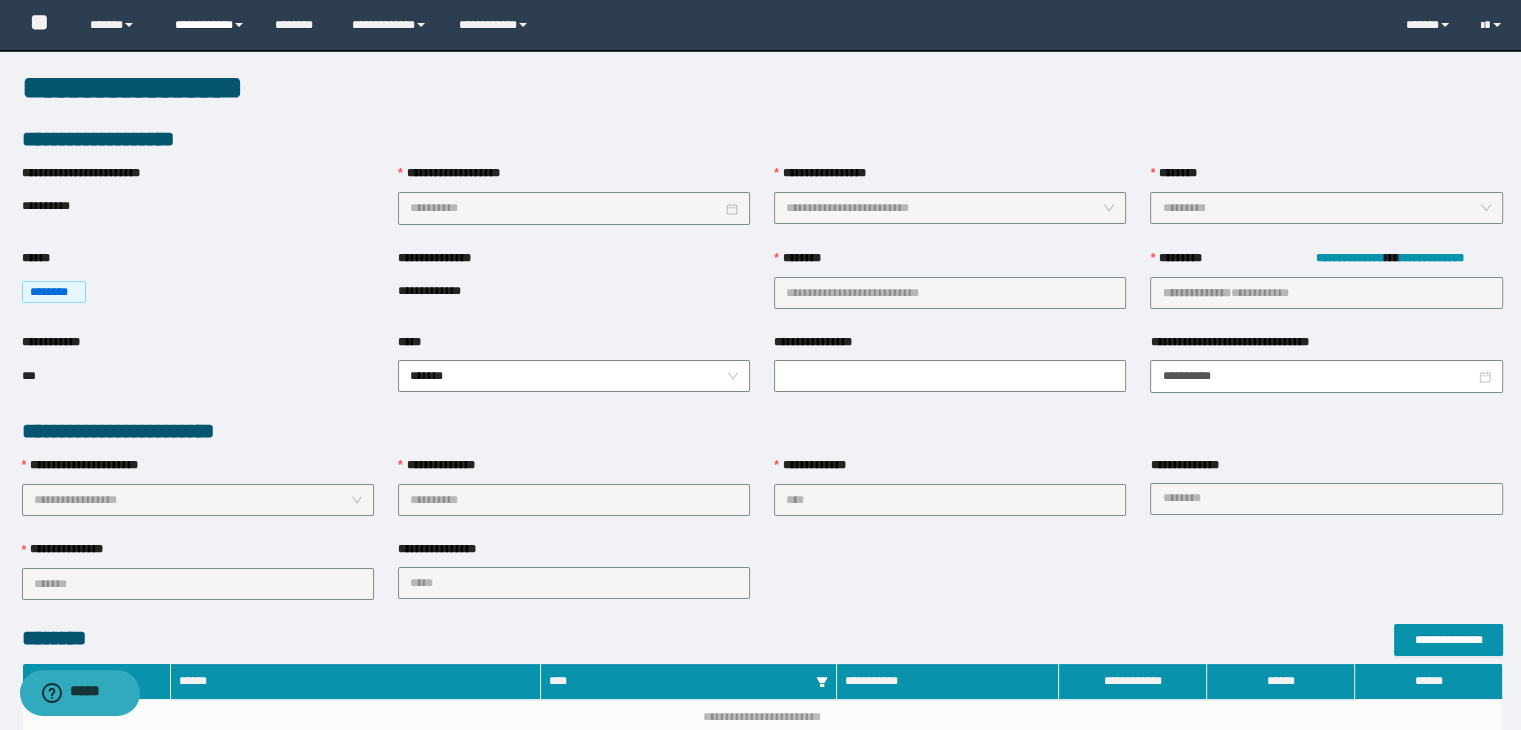 click on "**********" at bounding box center [210, 25] 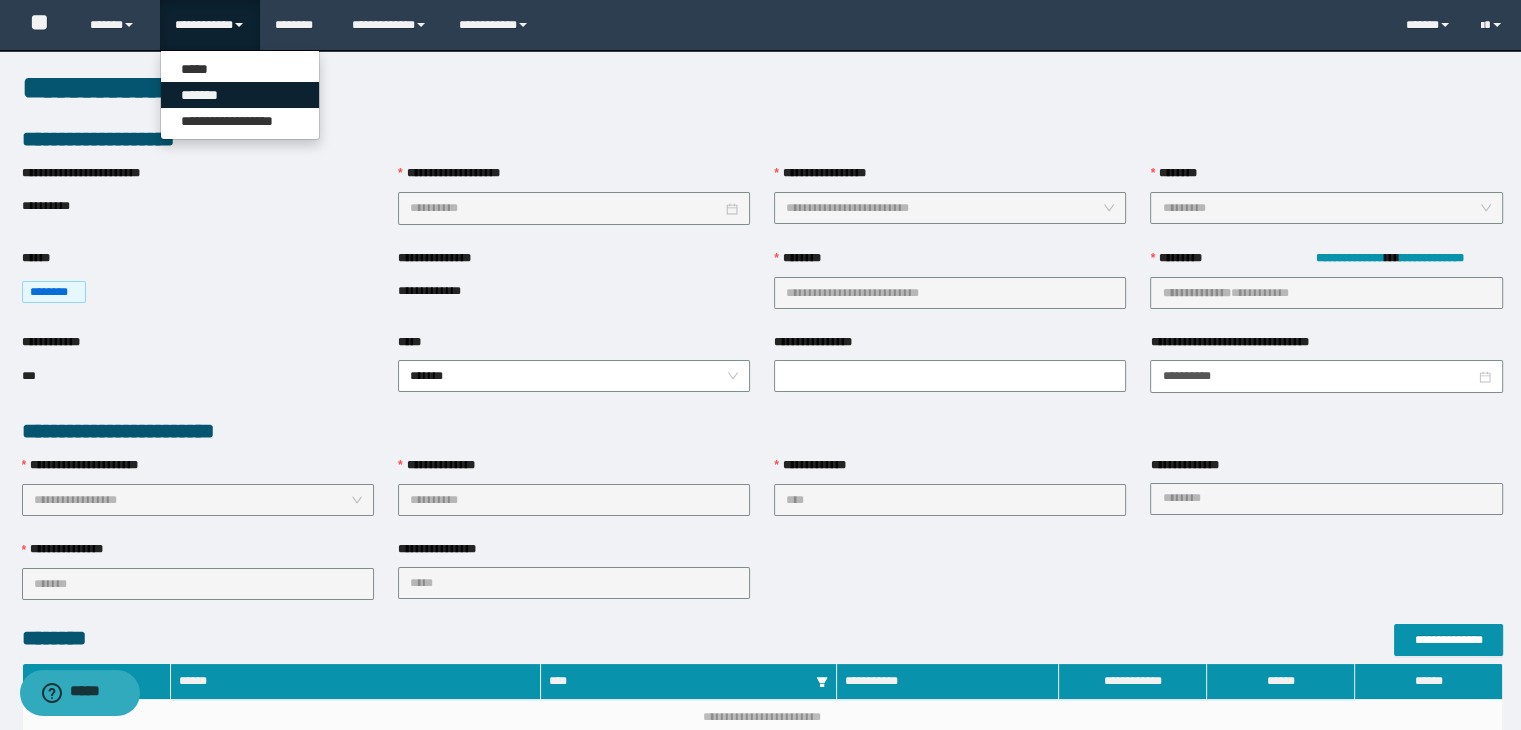 click on "*******" at bounding box center (240, 95) 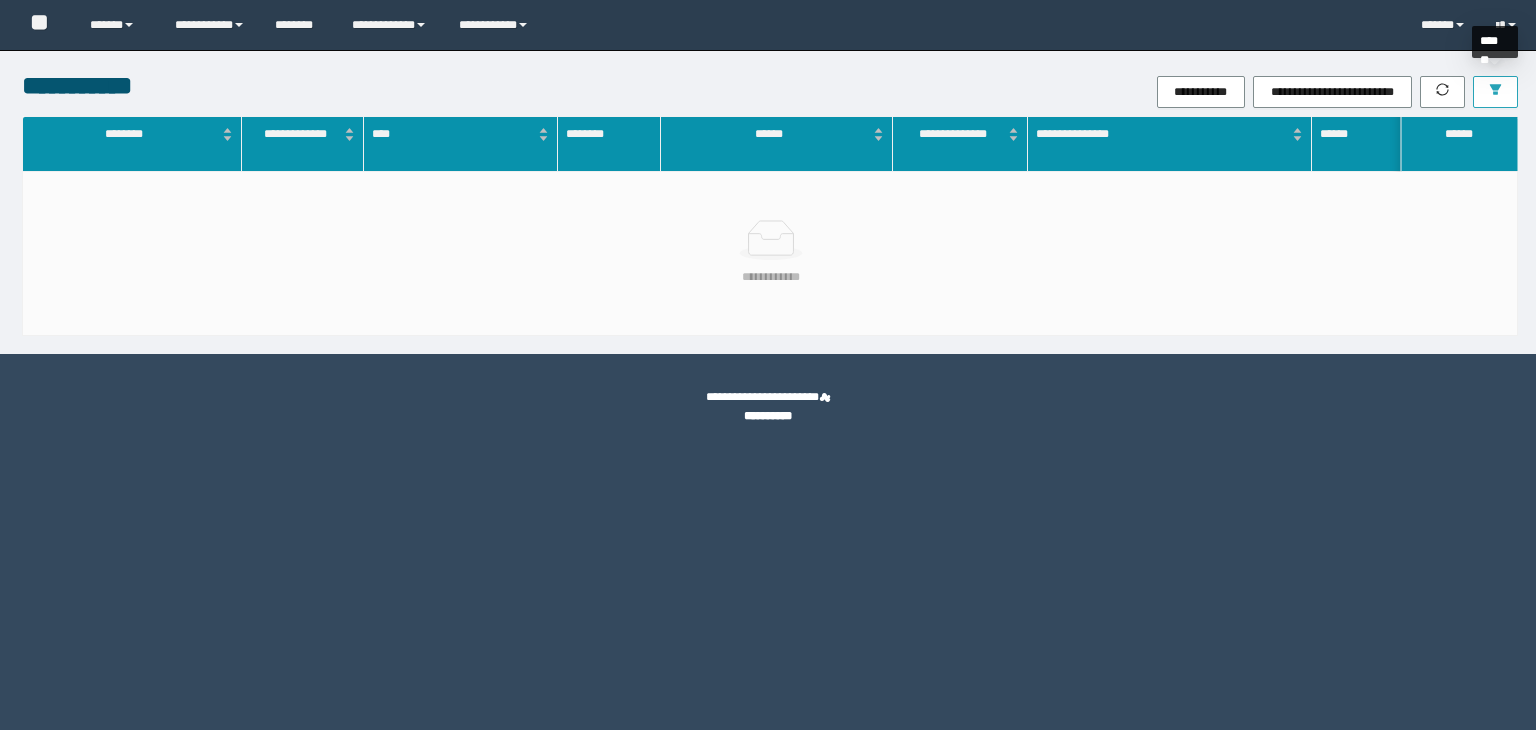 scroll, scrollTop: 0, scrollLeft: 0, axis: both 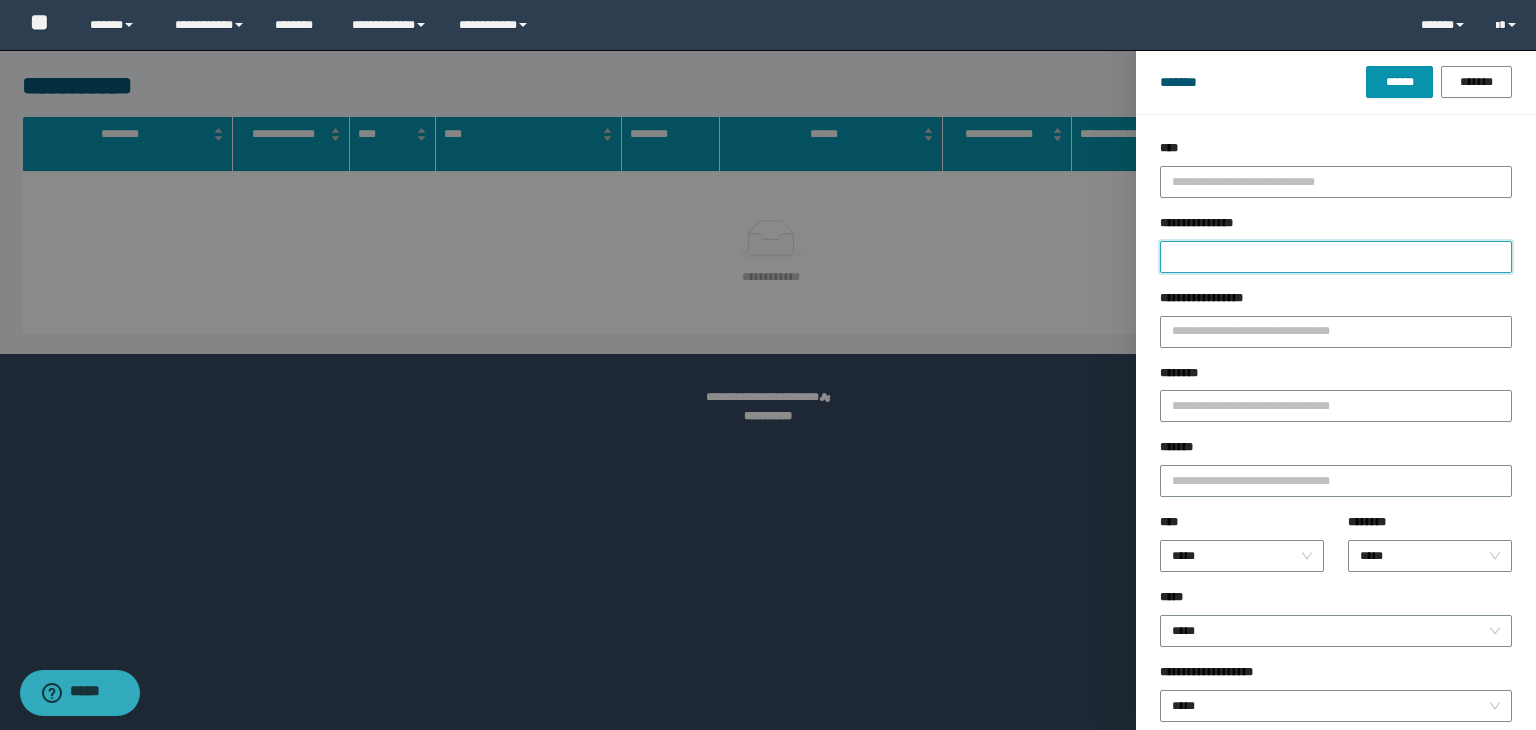 click on "**********" at bounding box center [1336, 257] 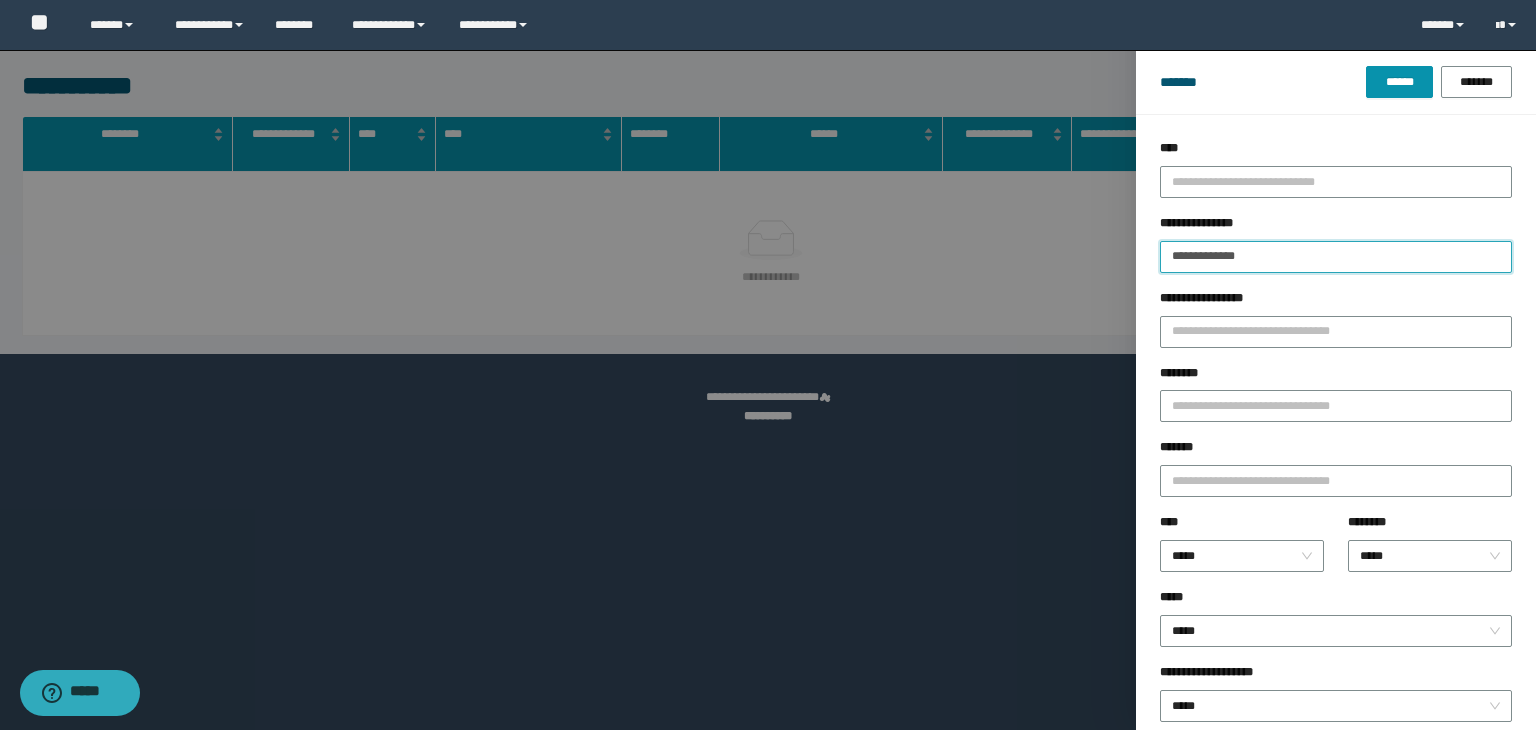 type 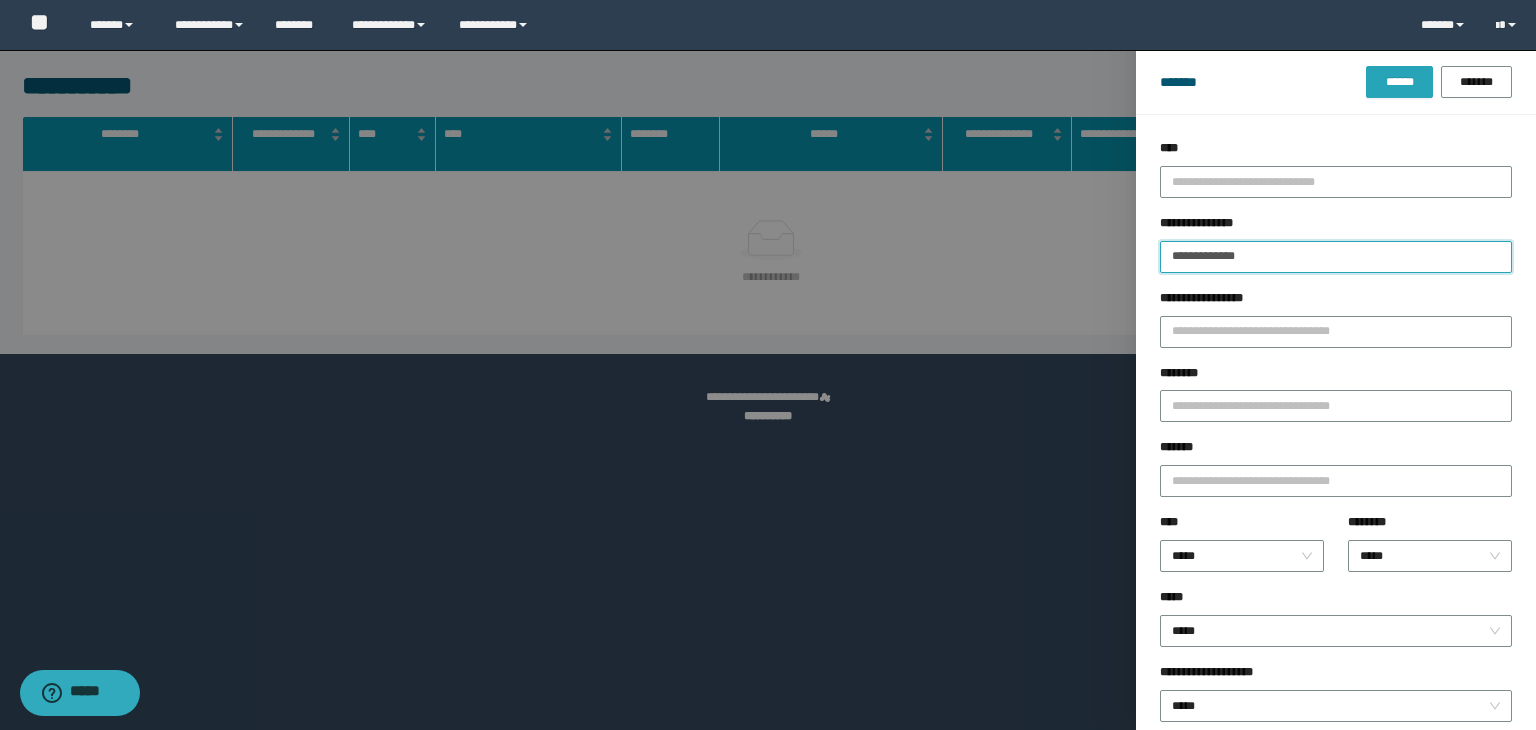 type on "**********" 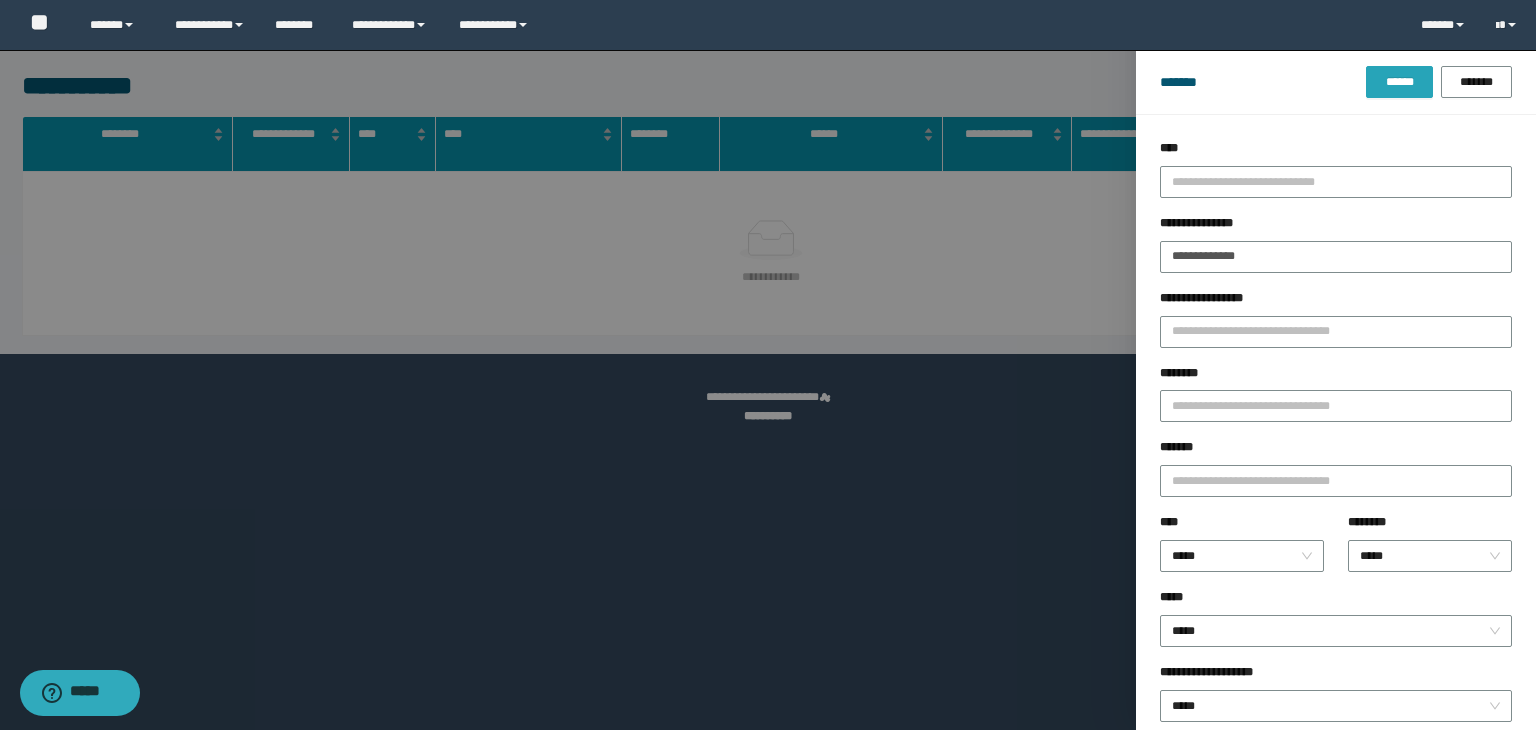 click on "******" at bounding box center [1399, 82] 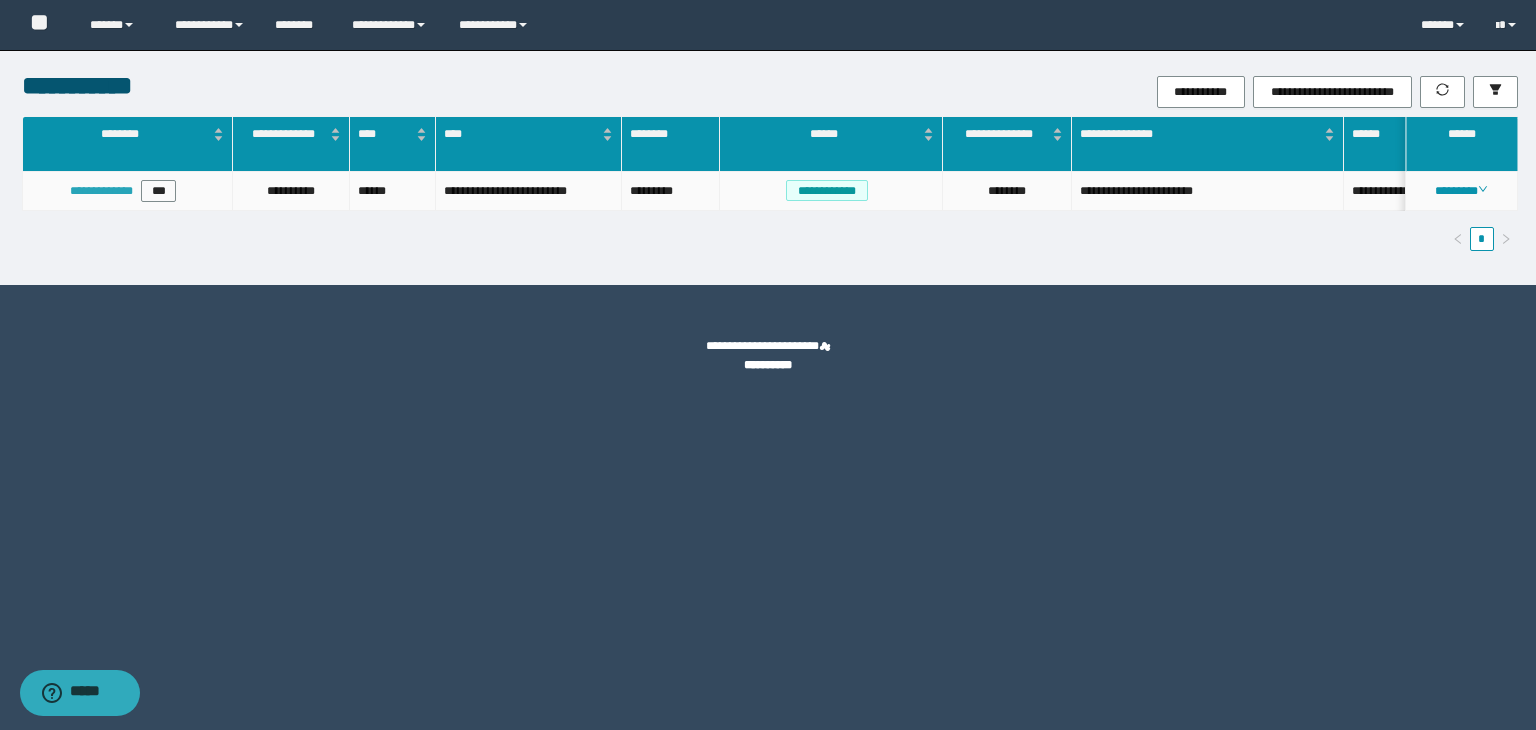 click on "**********" at bounding box center (101, 191) 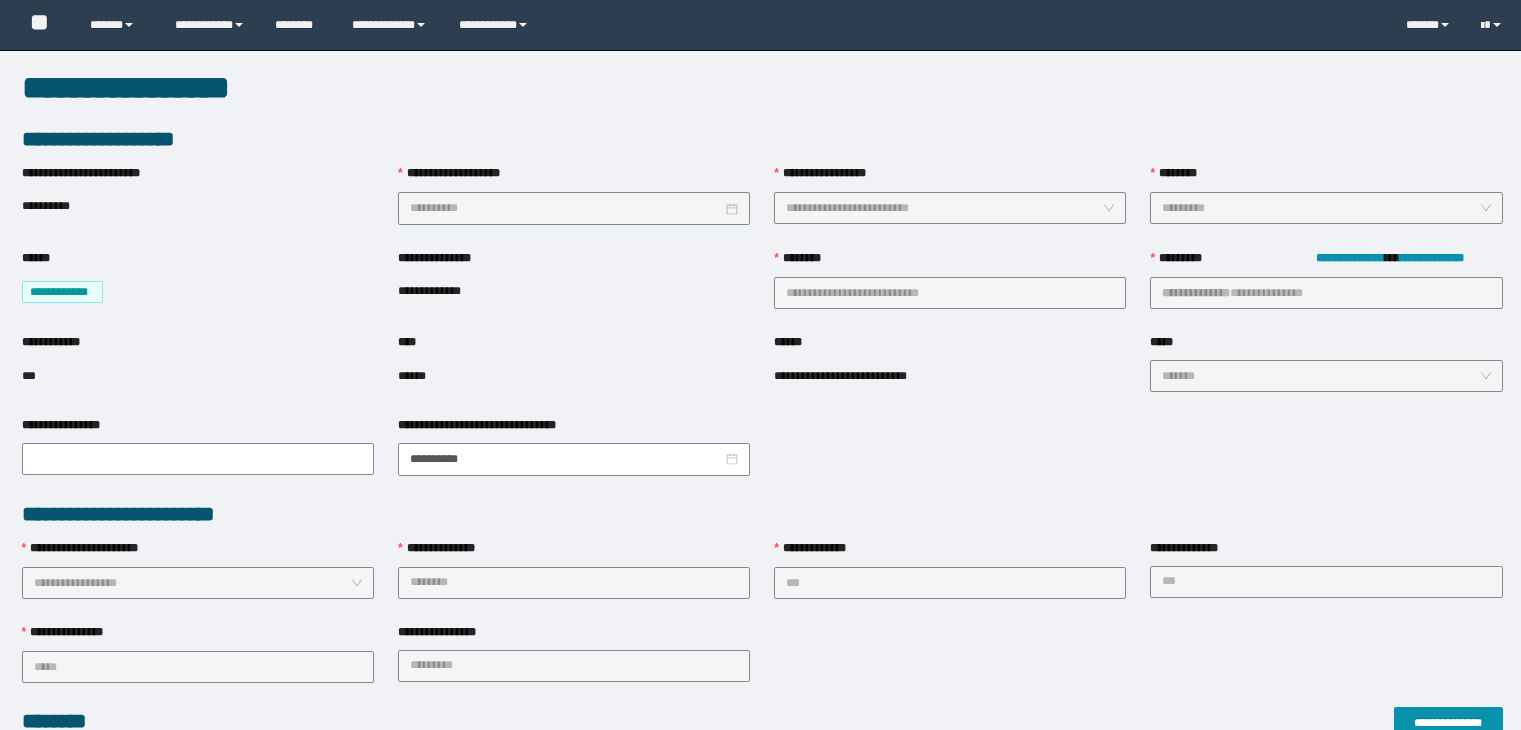 scroll, scrollTop: 0, scrollLeft: 0, axis: both 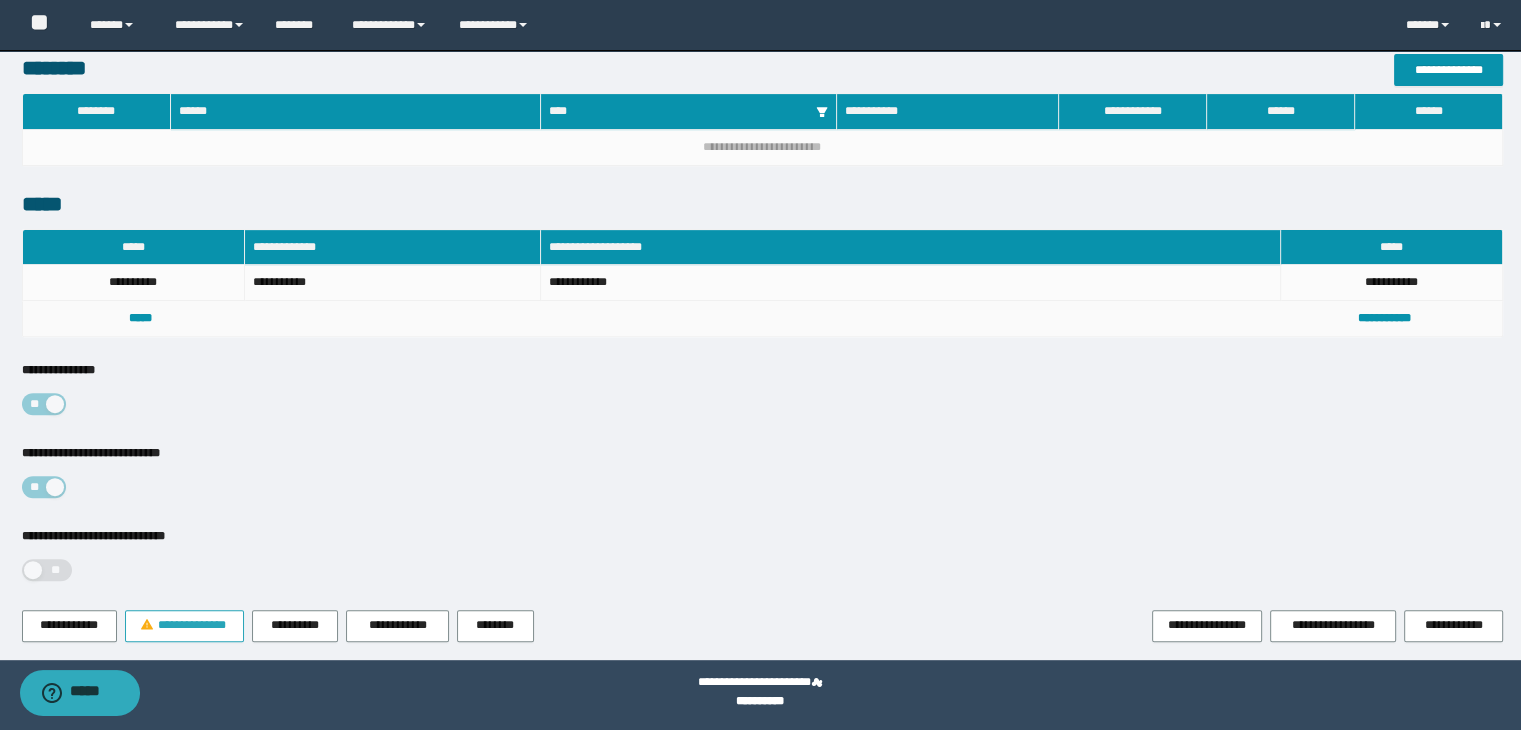 click on "**********" at bounding box center [192, 625] 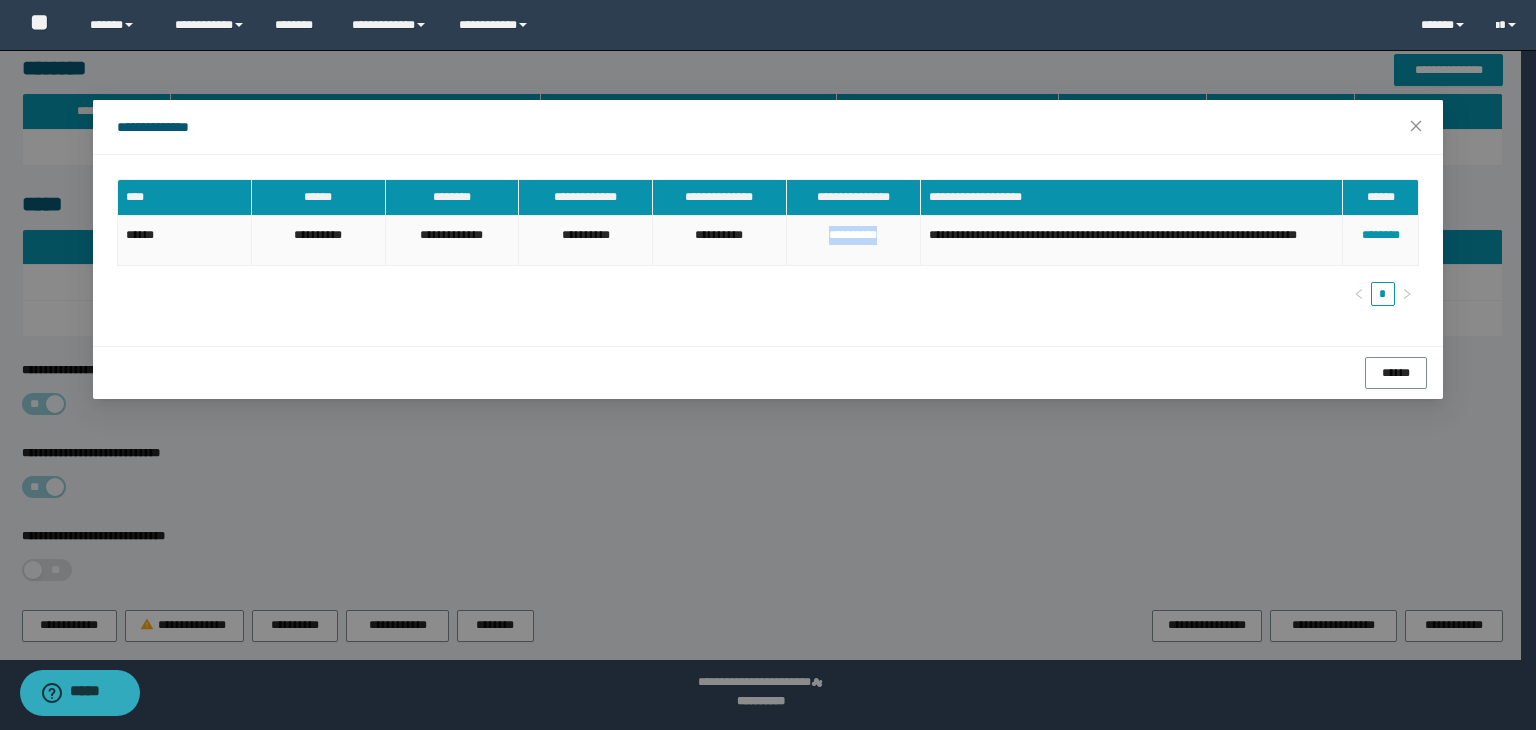 drag, startPoint x: 881, startPoint y: 236, endPoint x: 819, endPoint y: 234, distance: 62.03225 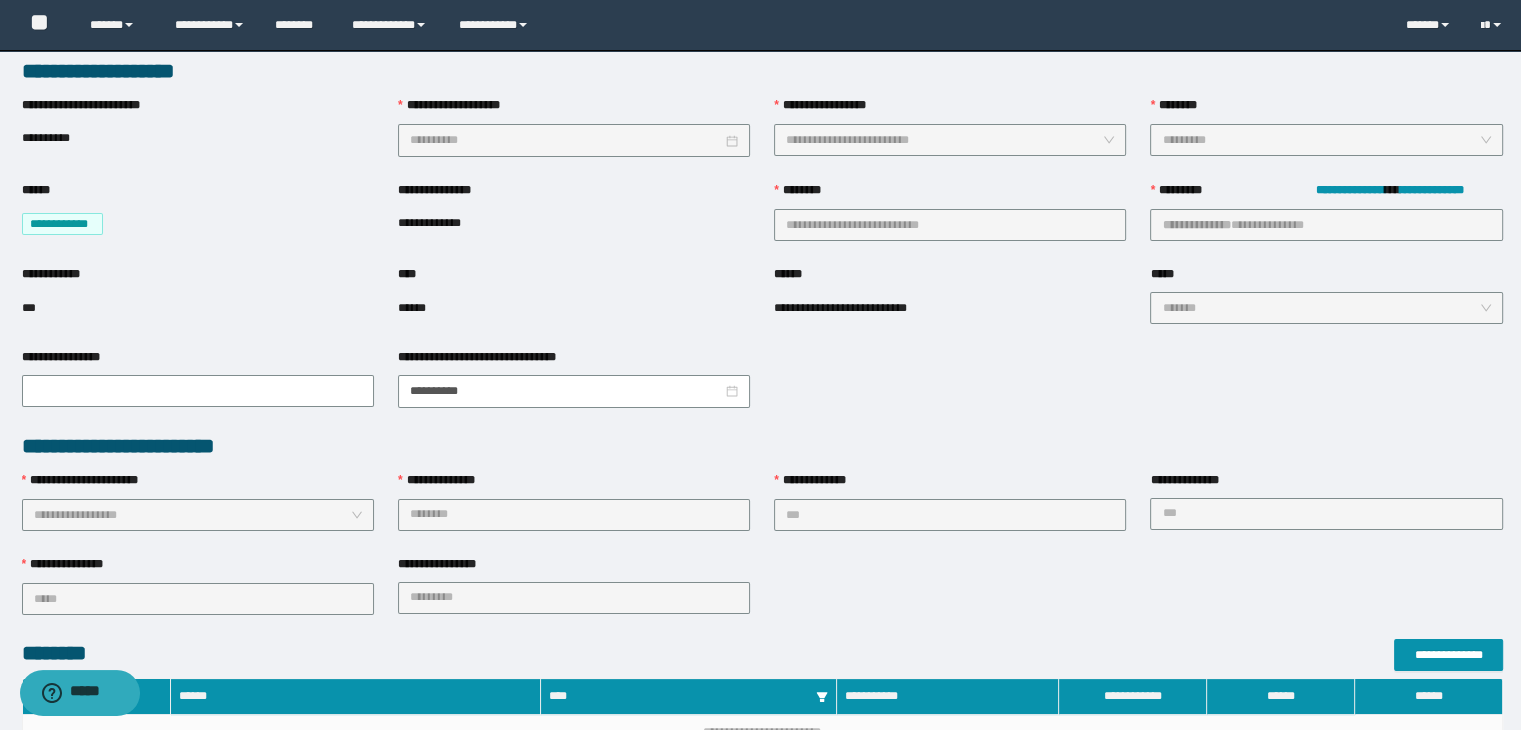 scroll, scrollTop: 0, scrollLeft: 0, axis: both 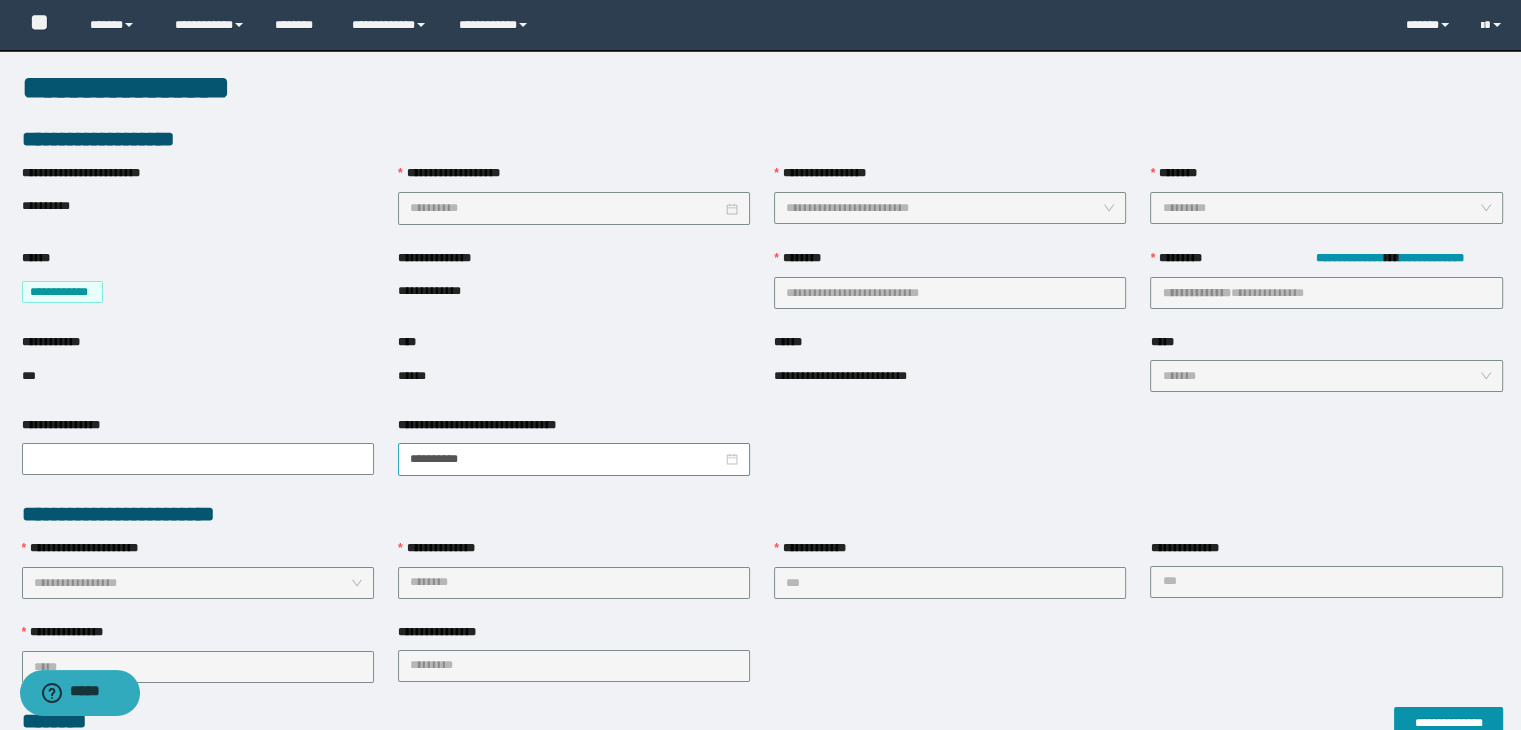 type 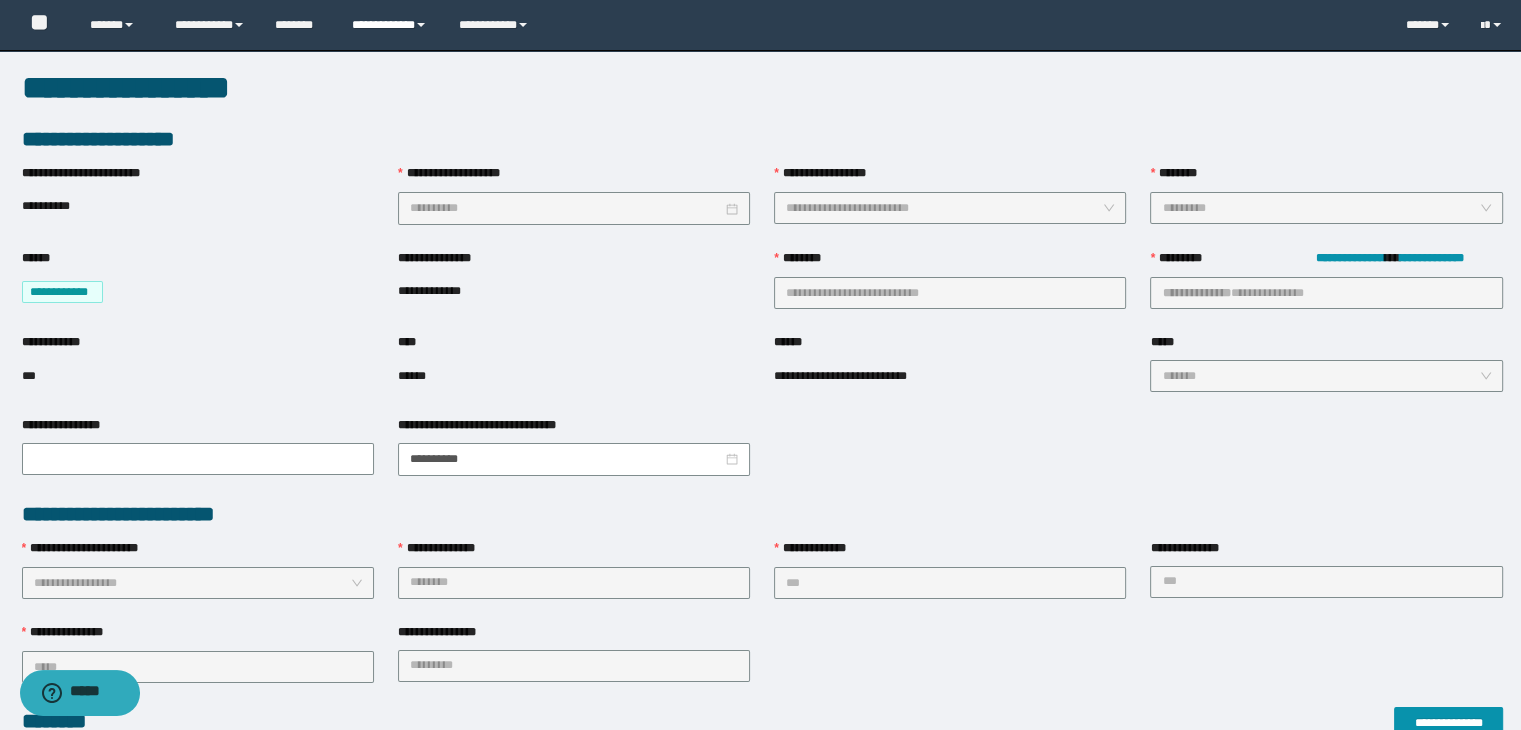 click on "**********" at bounding box center [390, 25] 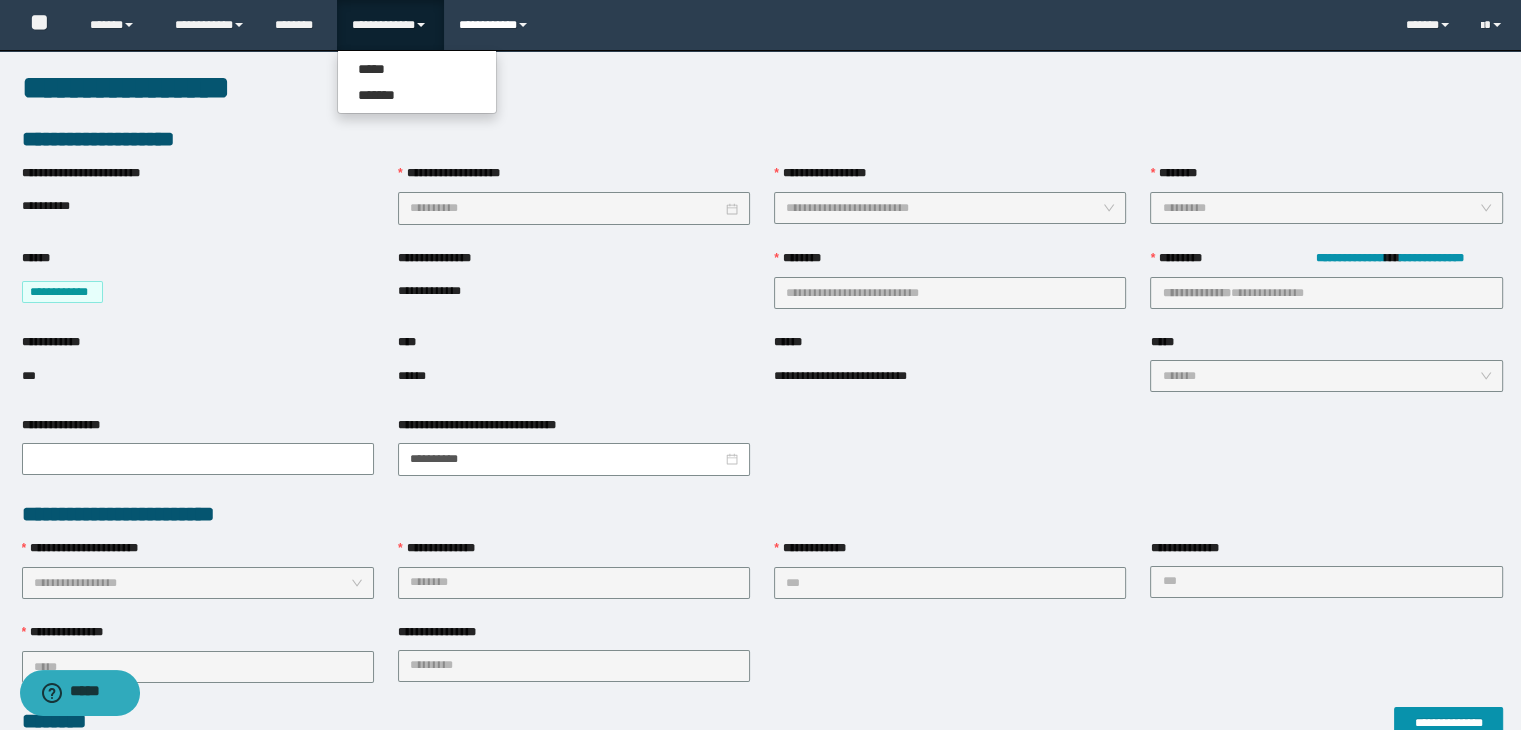 click on "**********" at bounding box center (496, 25) 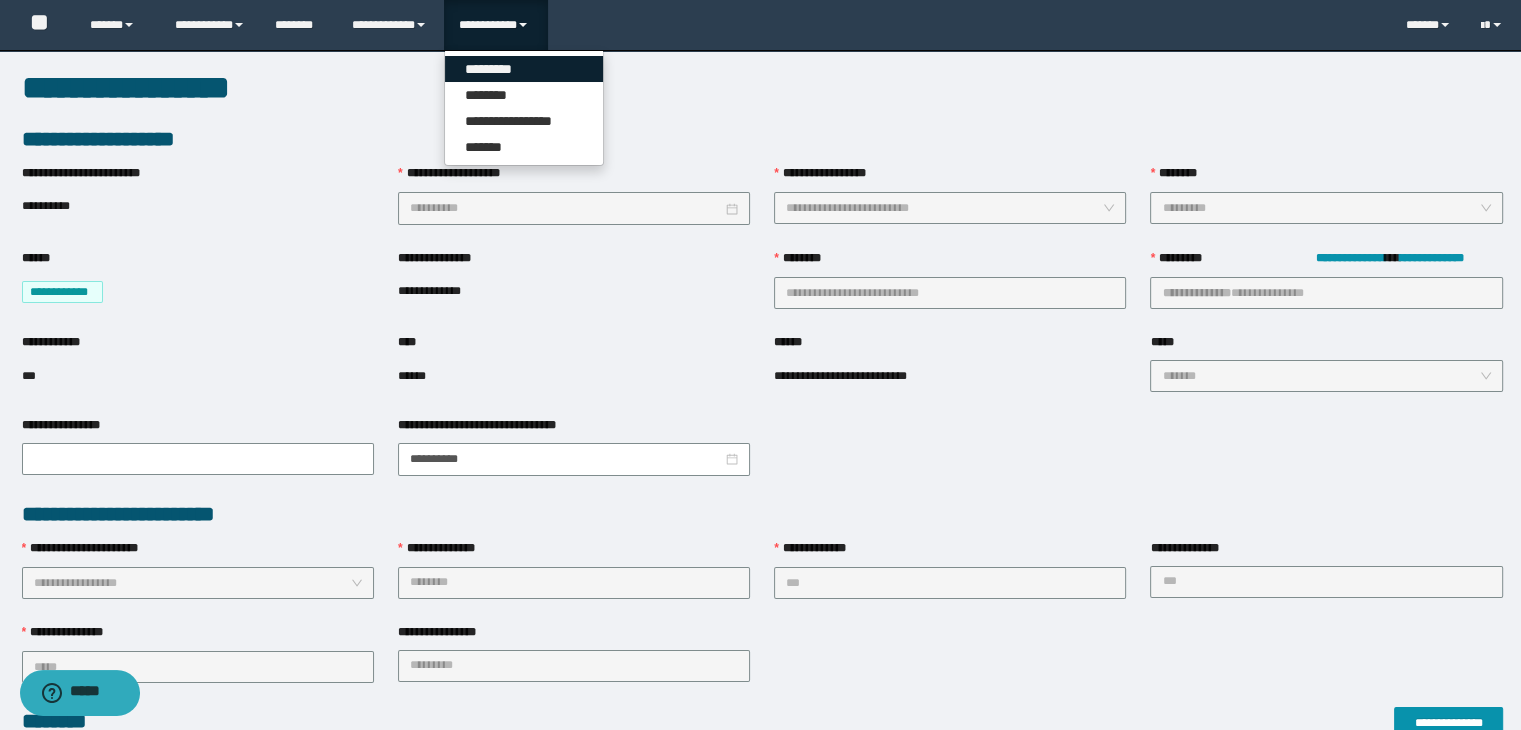 click on "*********" at bounding box center (524, 69) 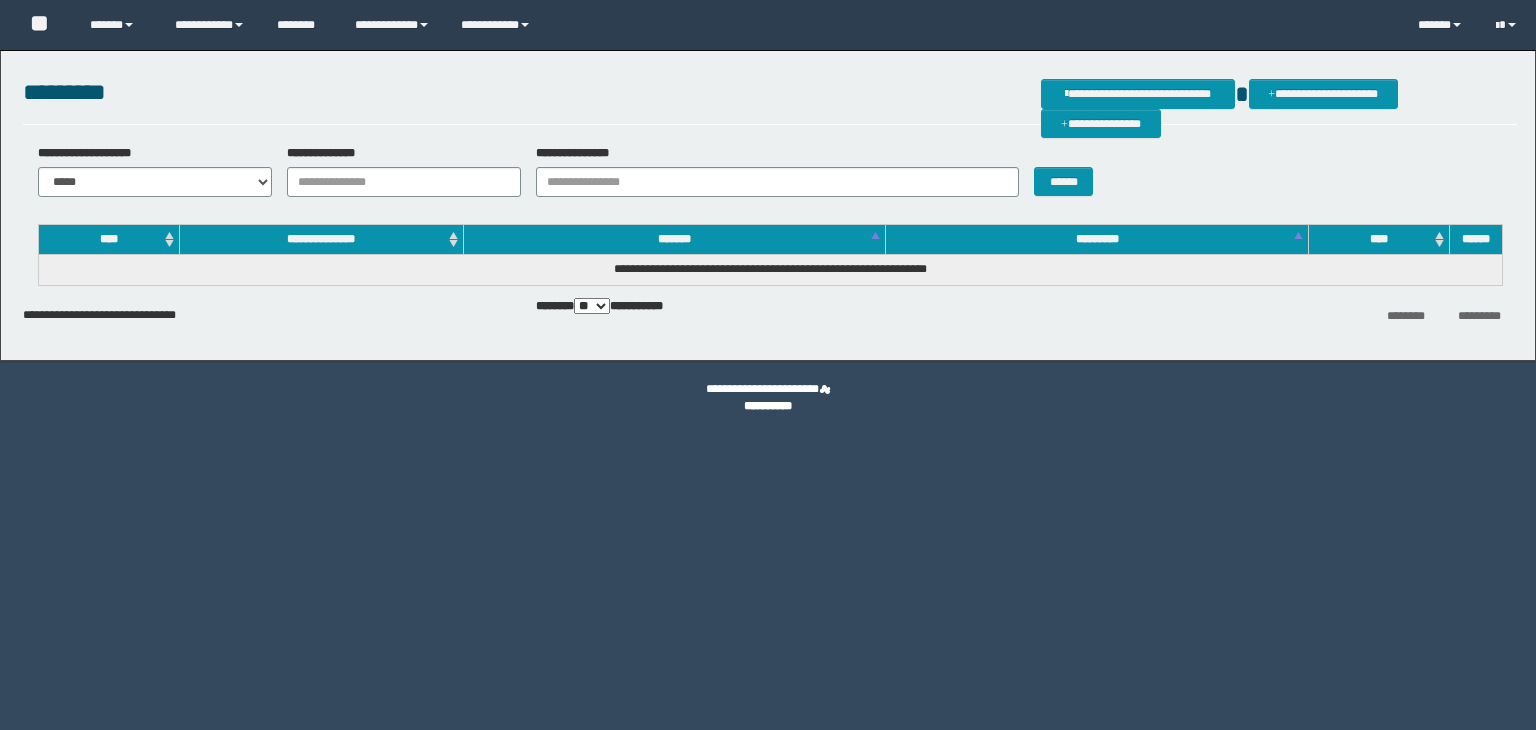 scroll, scrollTop: 0, scrollLeft: 0, axis: both 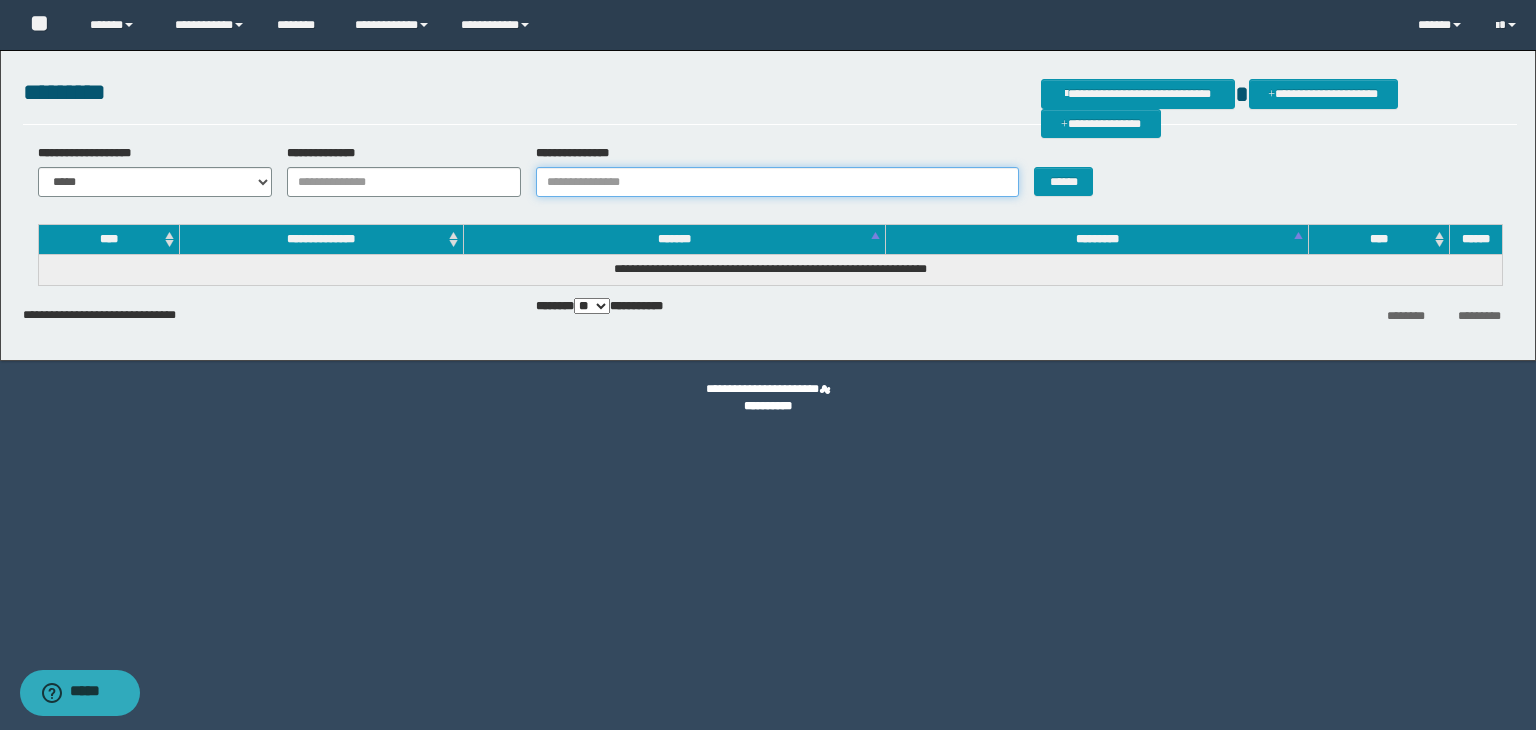 click on "**********" at bounding box center [777, 182] 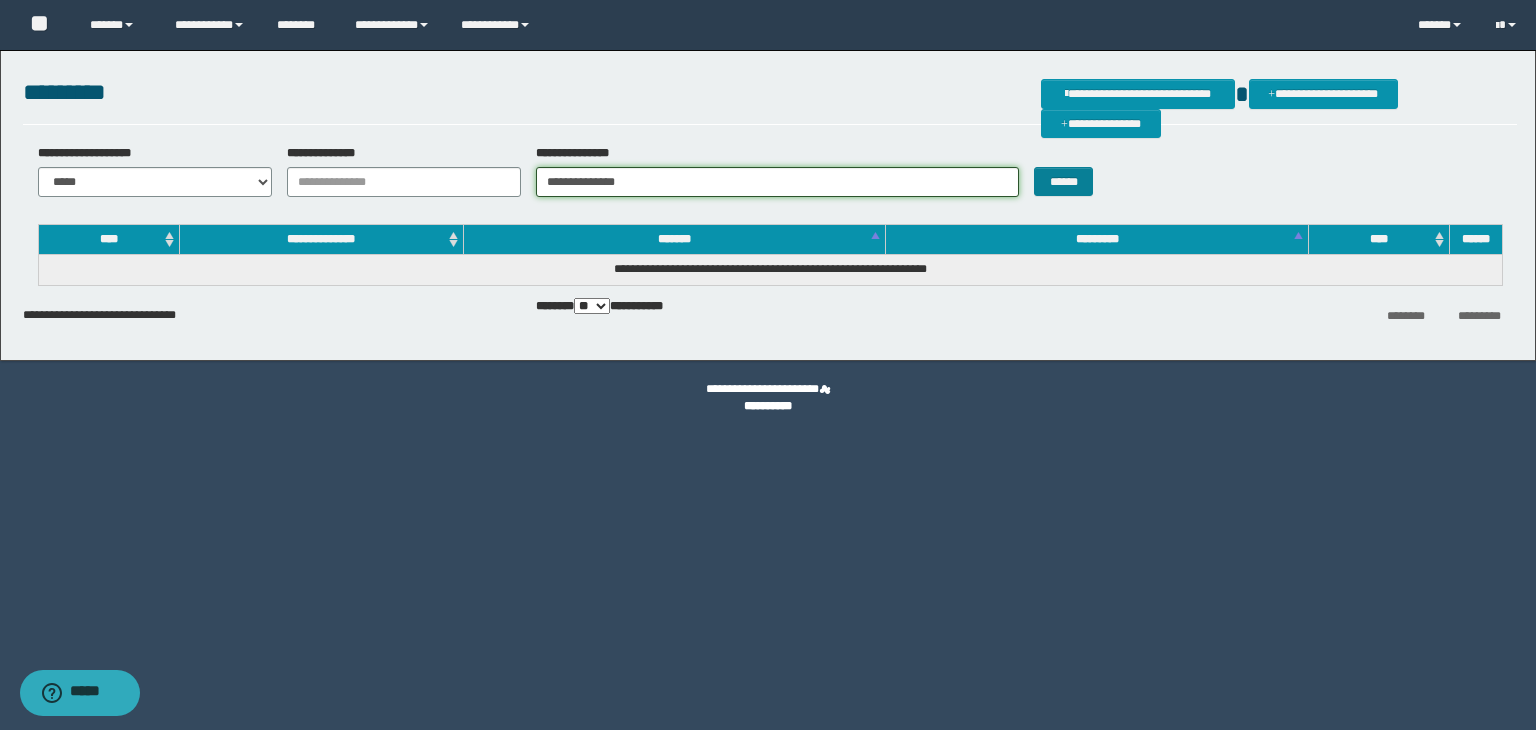 type on "**********" 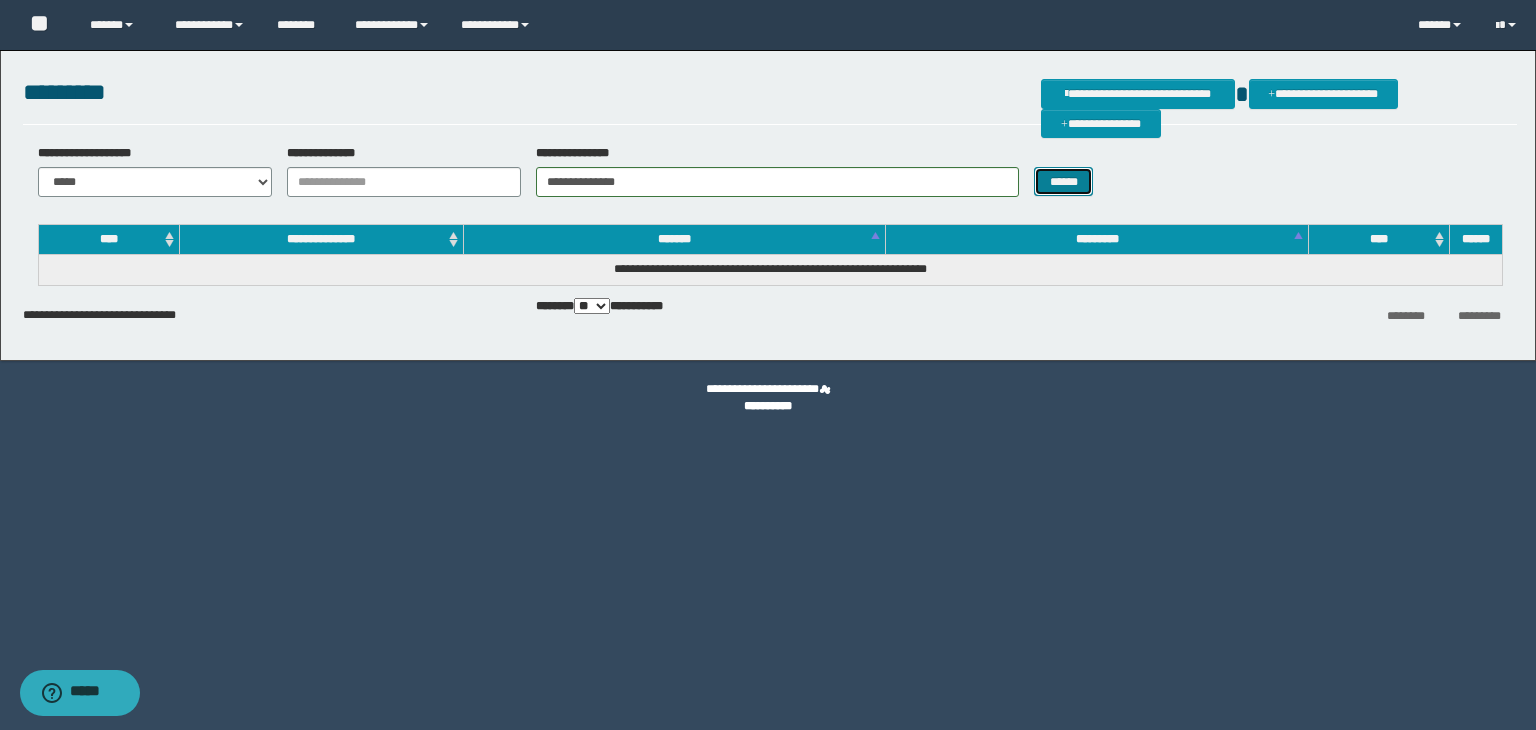 click on "******" at bounding box center [1063, 182] 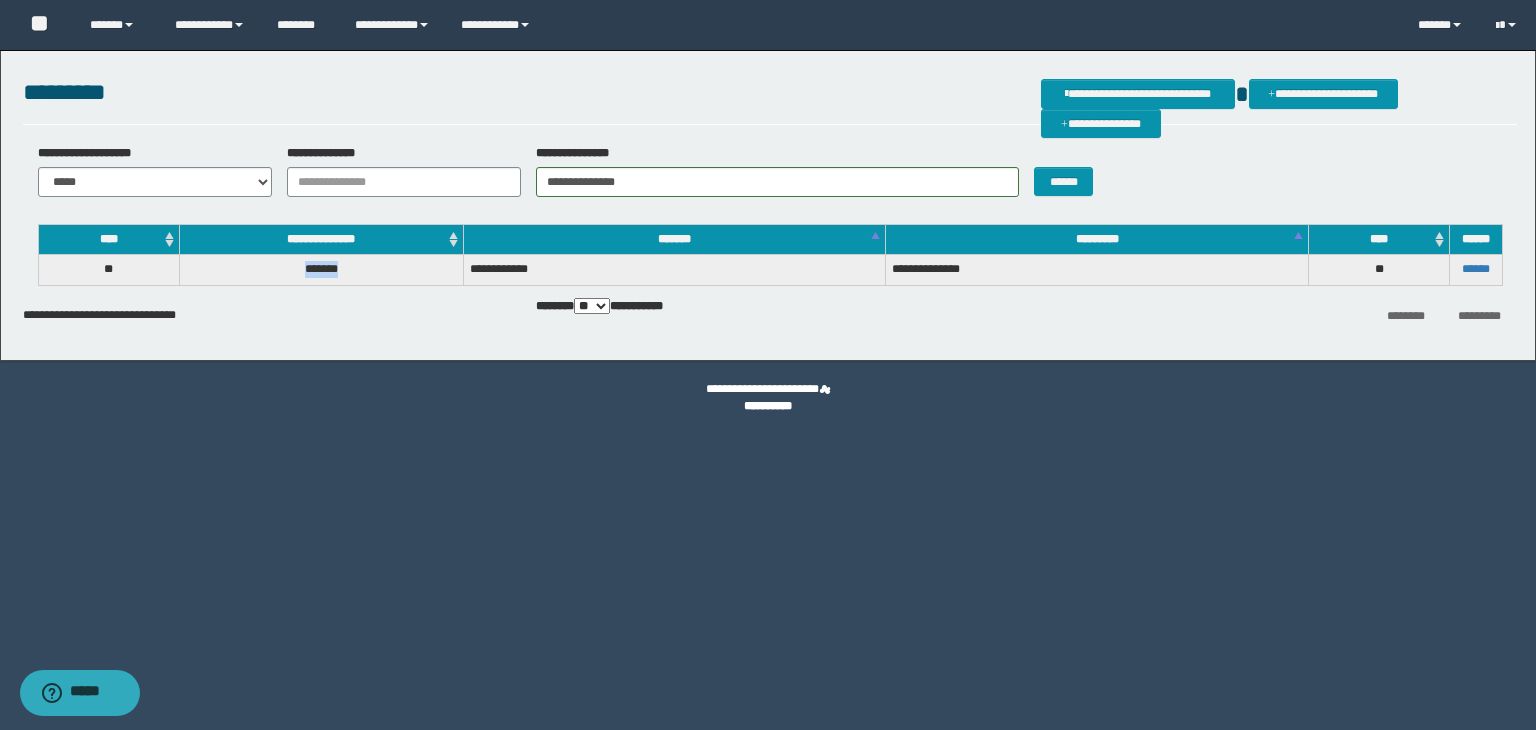 drag, startPoint x: 344, startPoint y: 272, endPoint x: 292, endPoint y: 268, distance: 52.153618 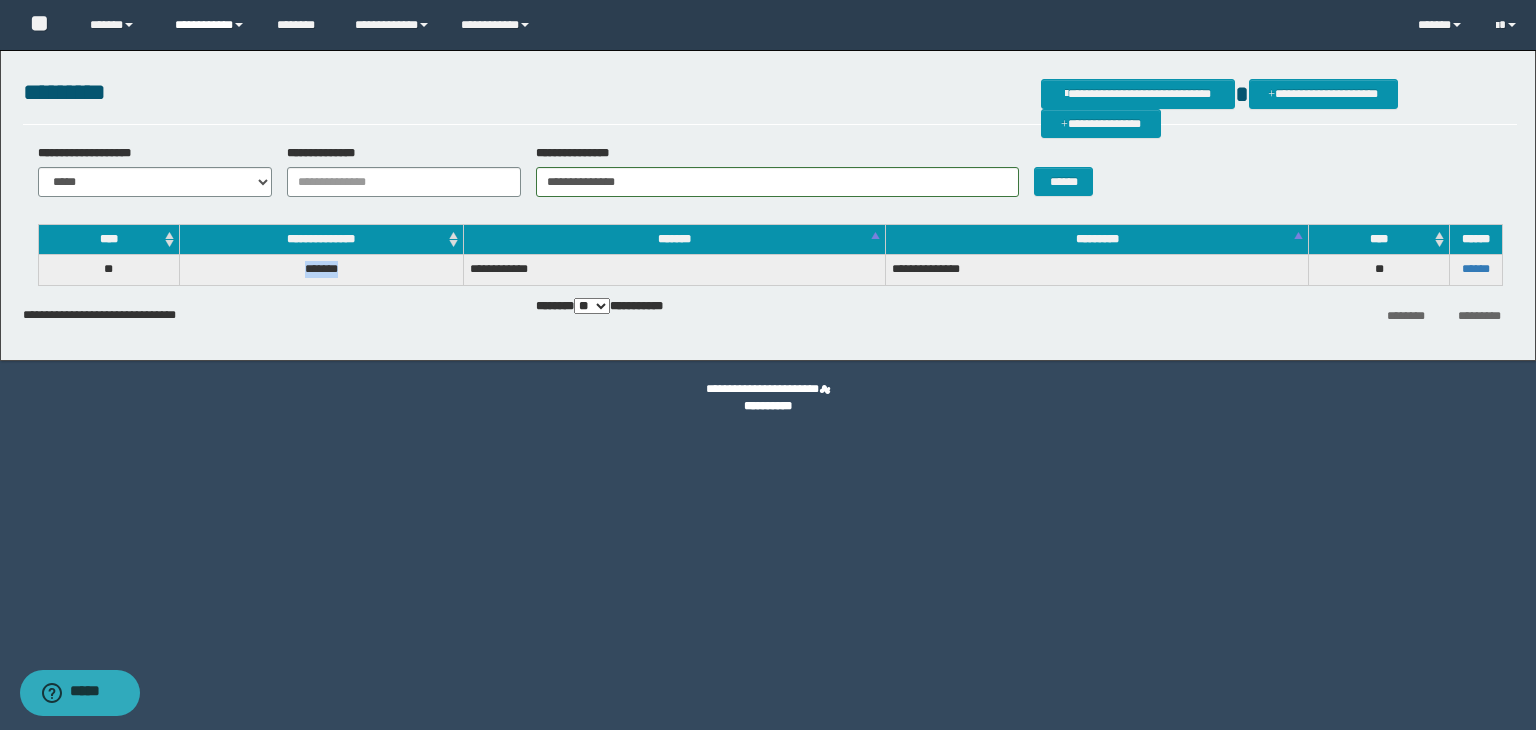 click on "**********" at bounding box center (210, 25) 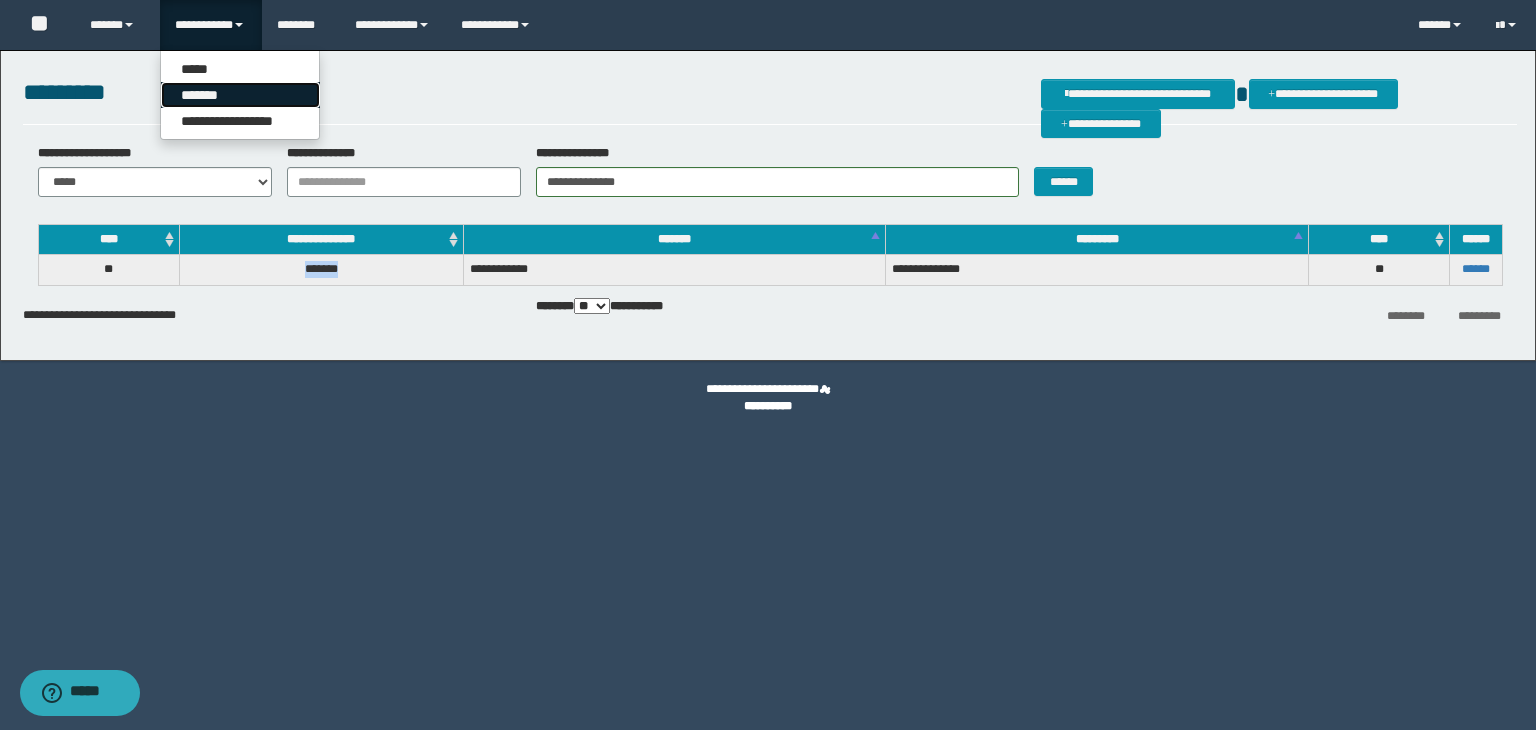 click on "*******" at bounding box center (240, 95) 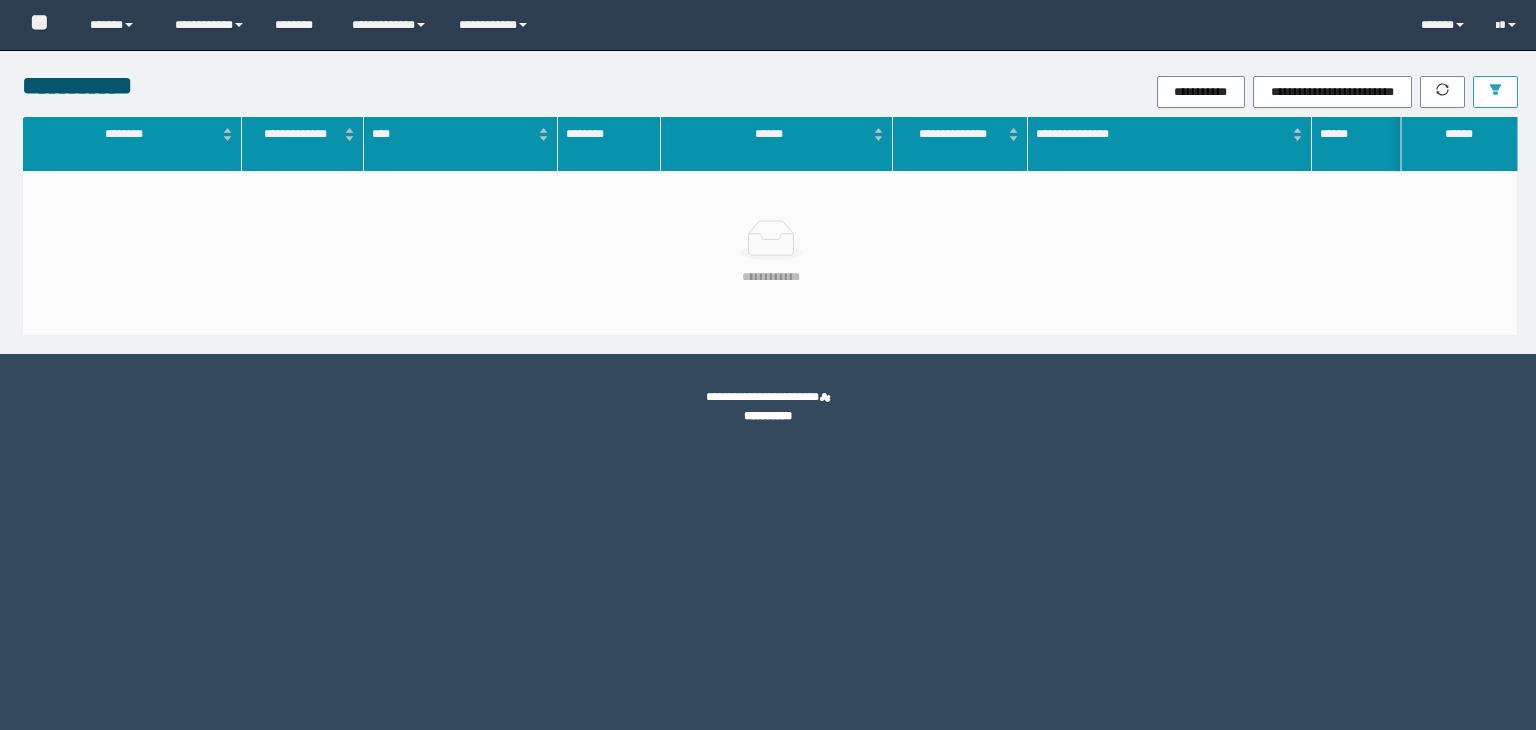 scroll, scrollTop: 0, scrollLeft: 0, axis: both 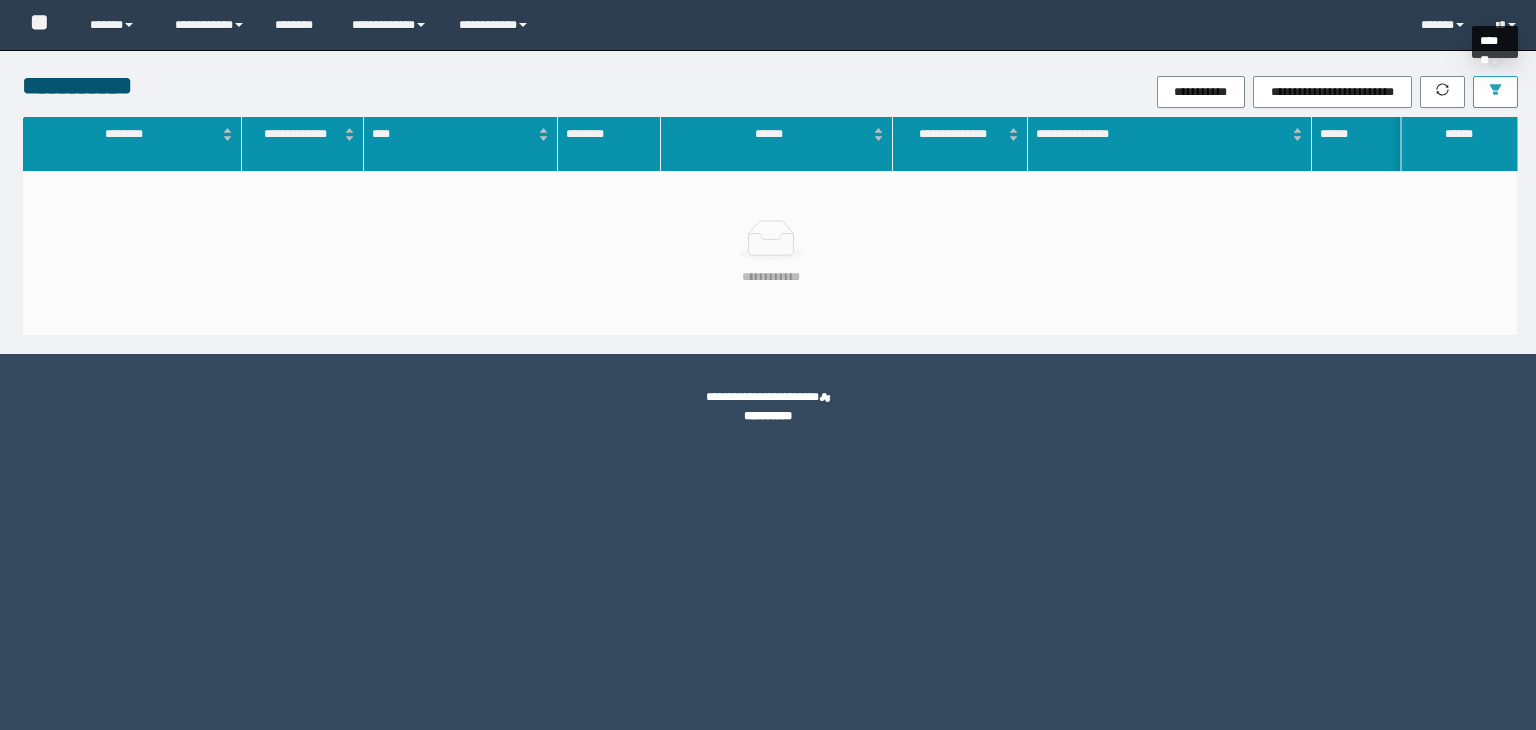 click 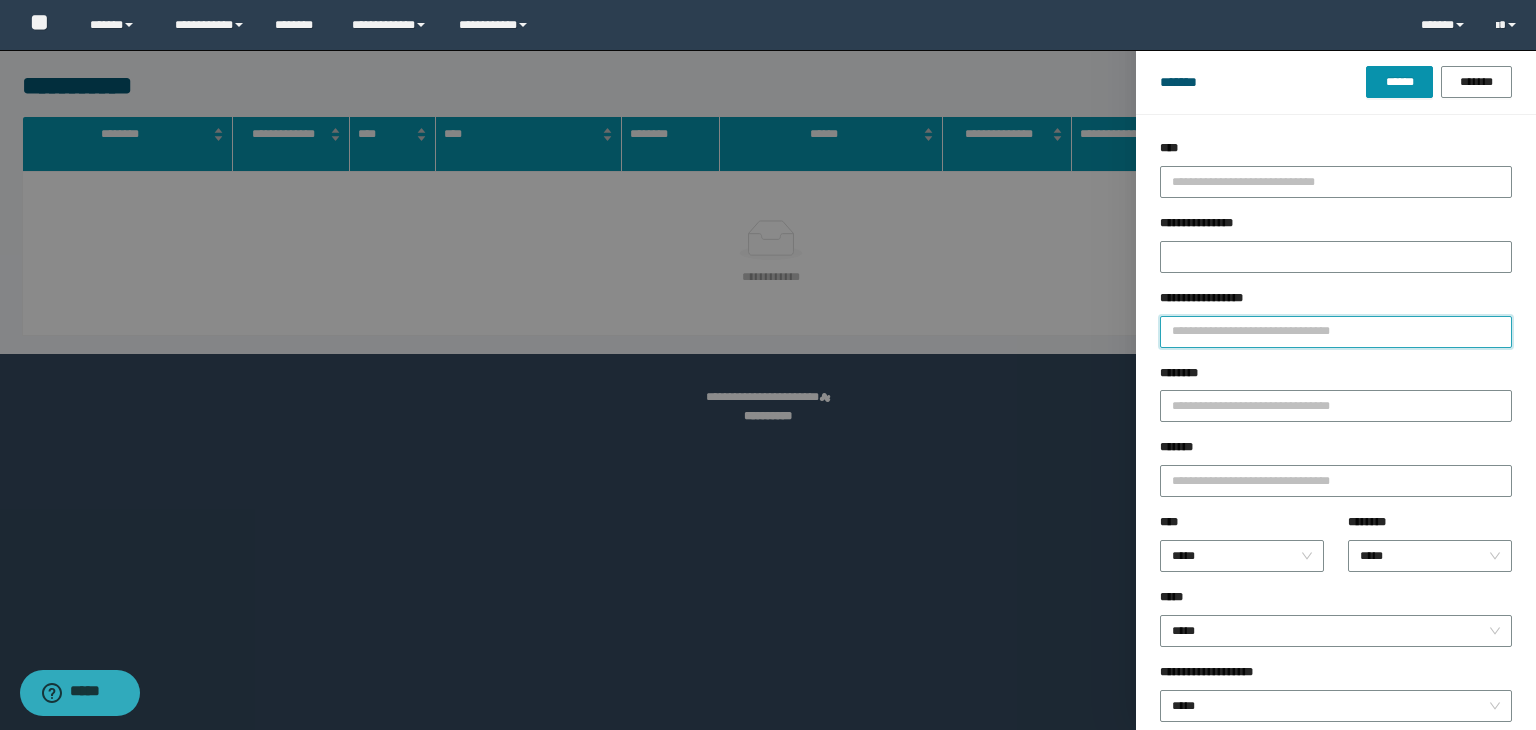 click on "**********" at bounding box center [1336, 332] 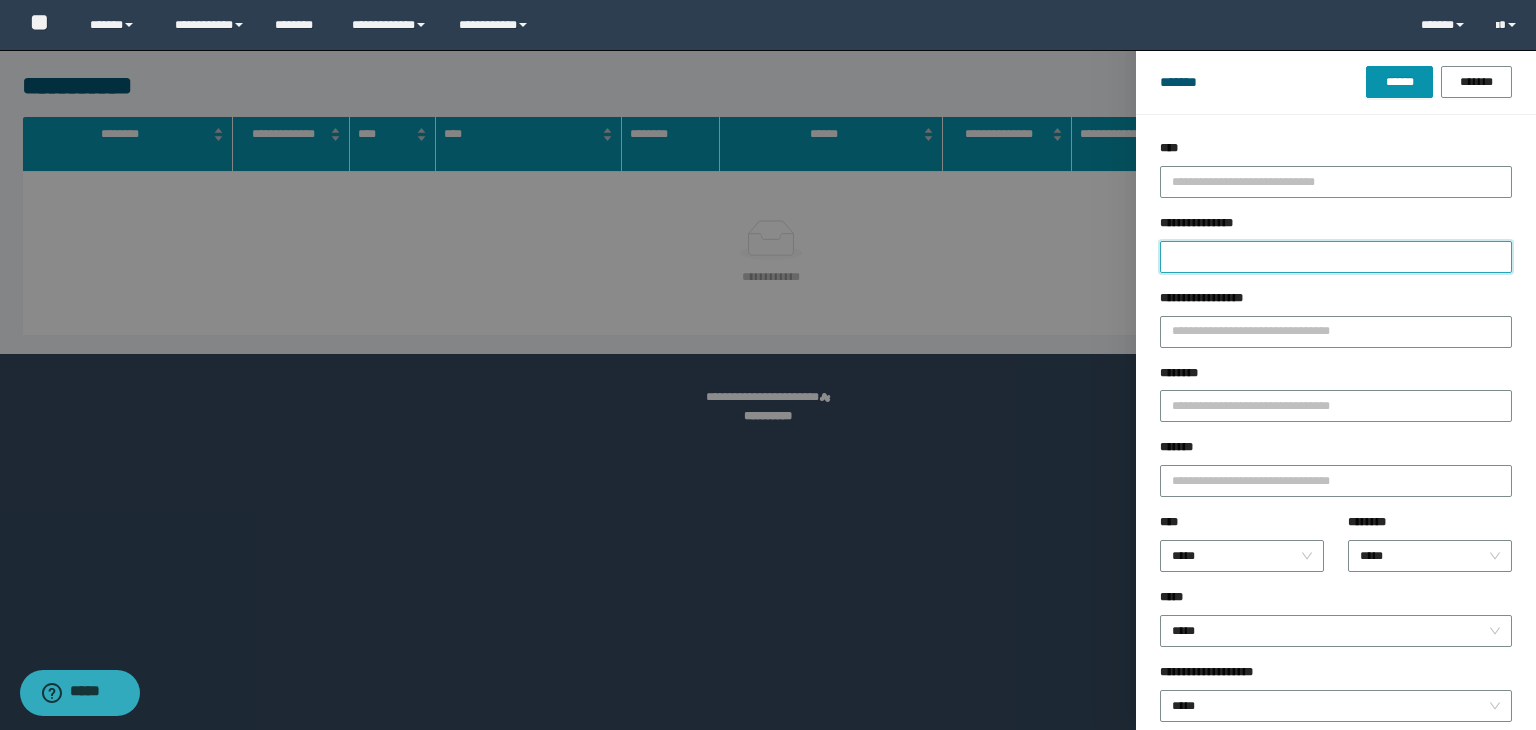 click on "**********" at bounding box center [1336, 257] 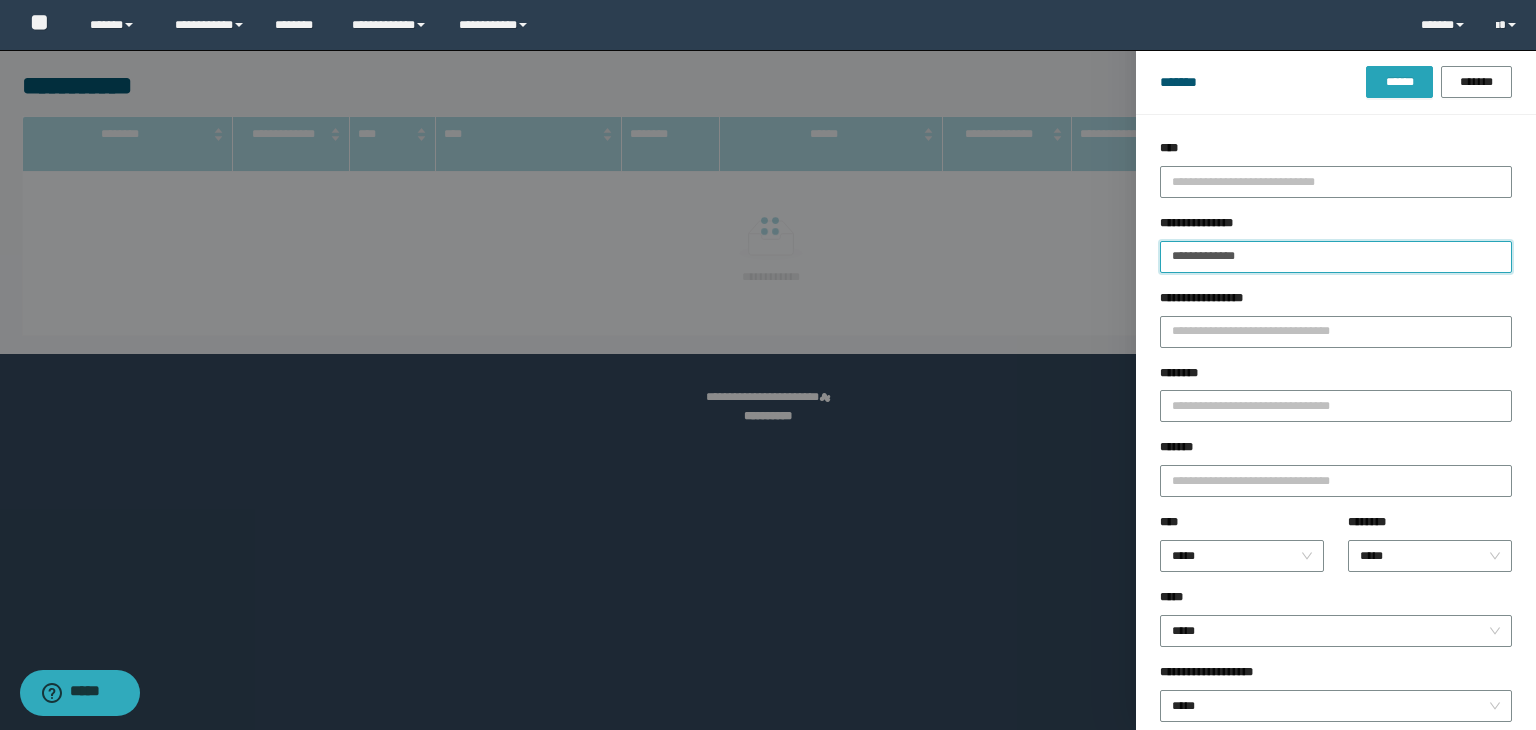 type on "**********" 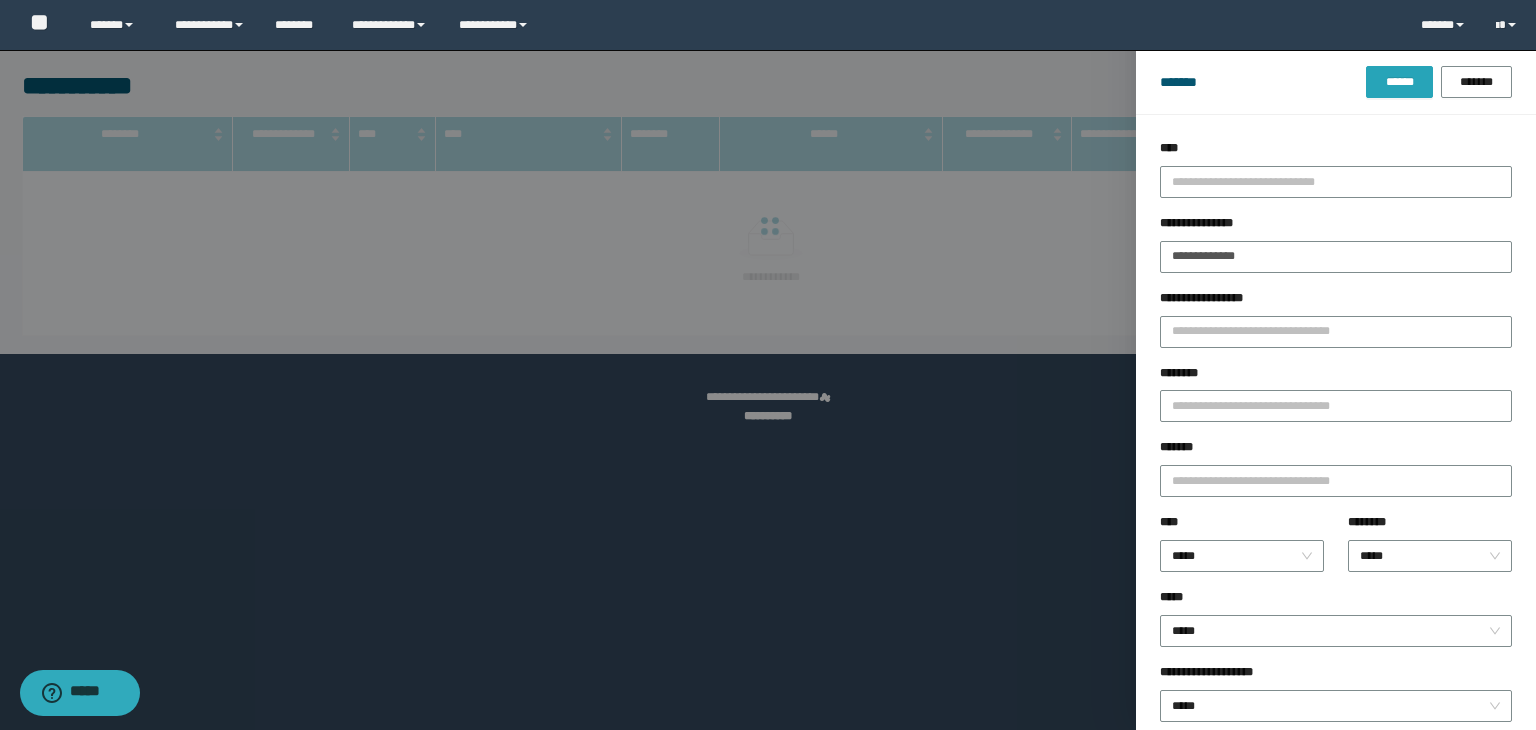 click on "******" at bounding box center [1399, 82] 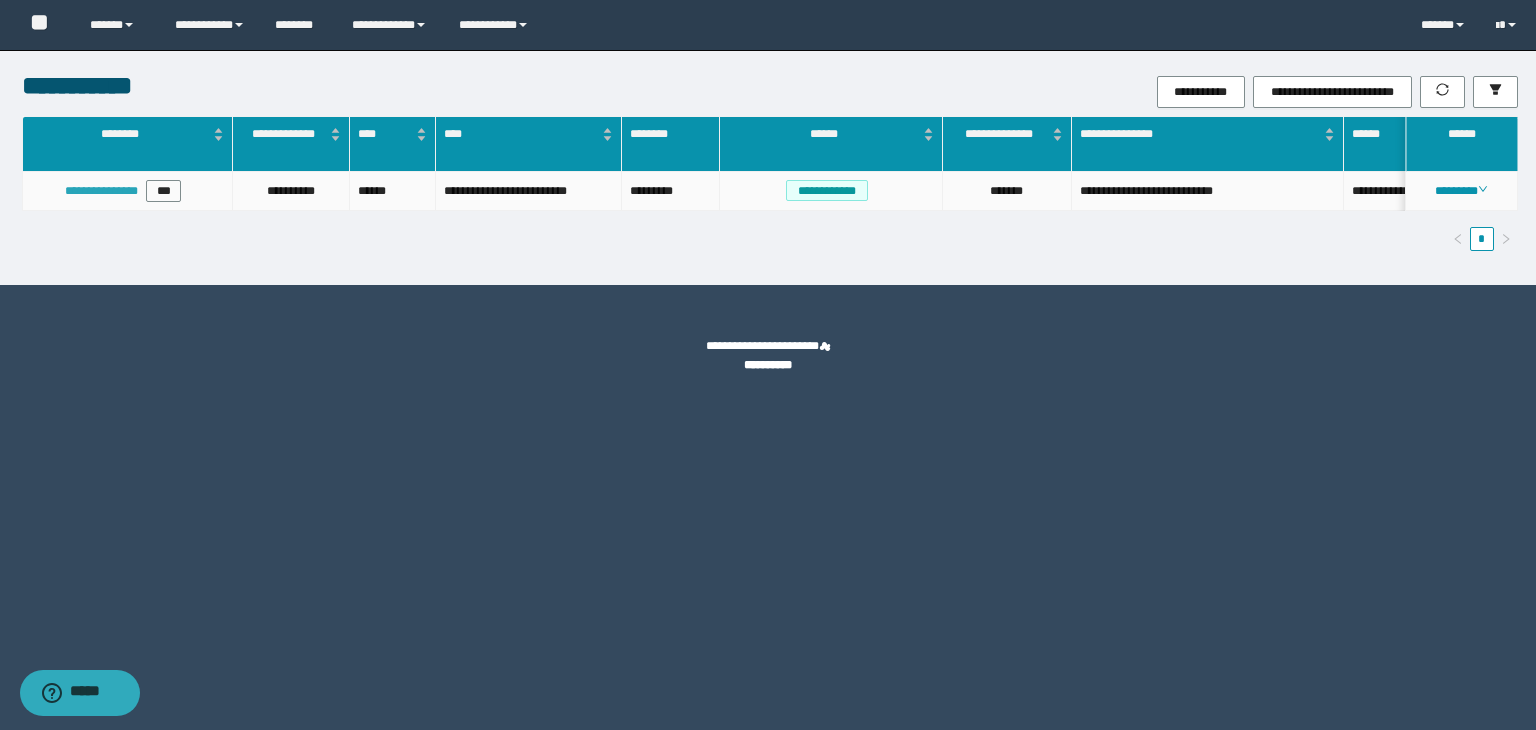 click on "**********" at bounding box center [101, 191] 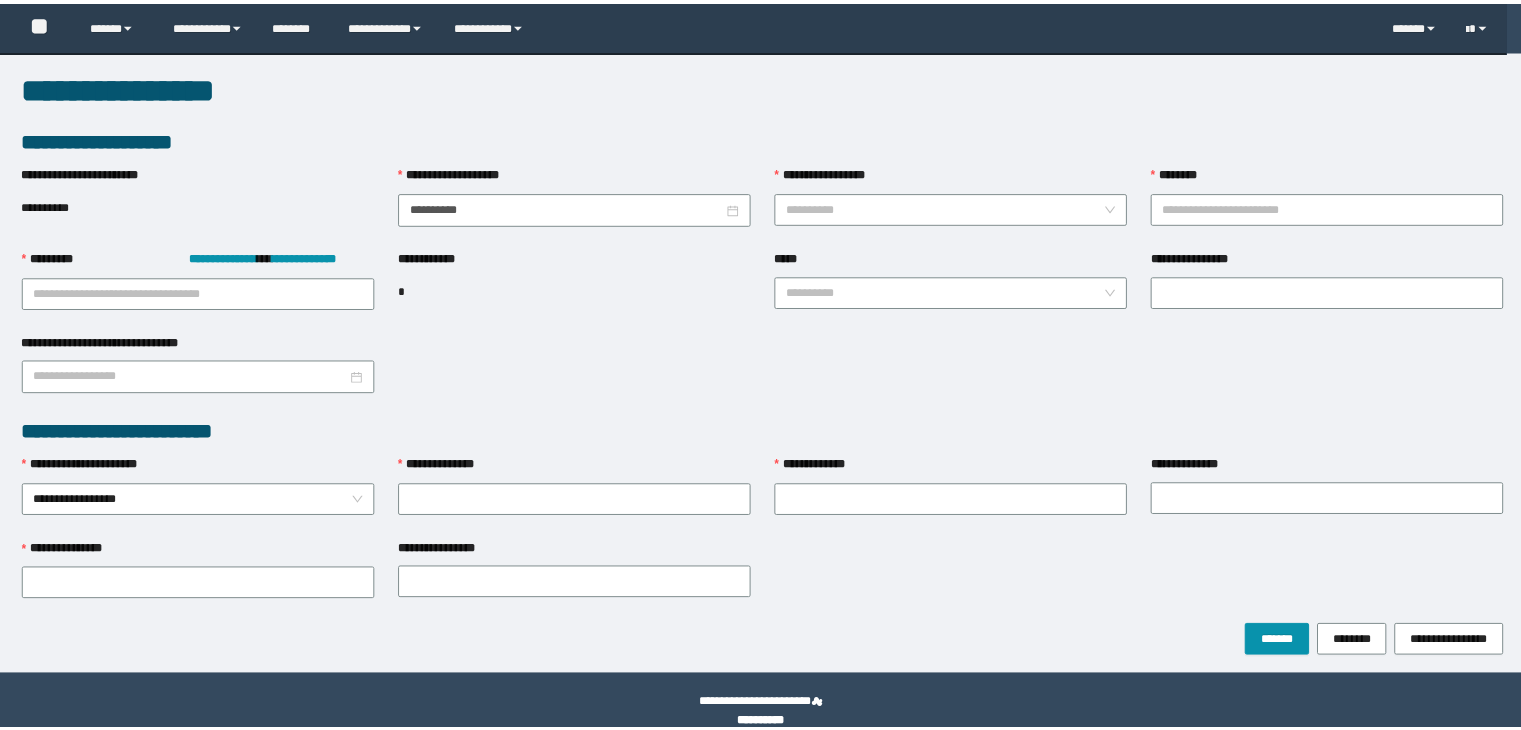 scroll, scrollTop: 0, scrollLeft: 0, axis: both 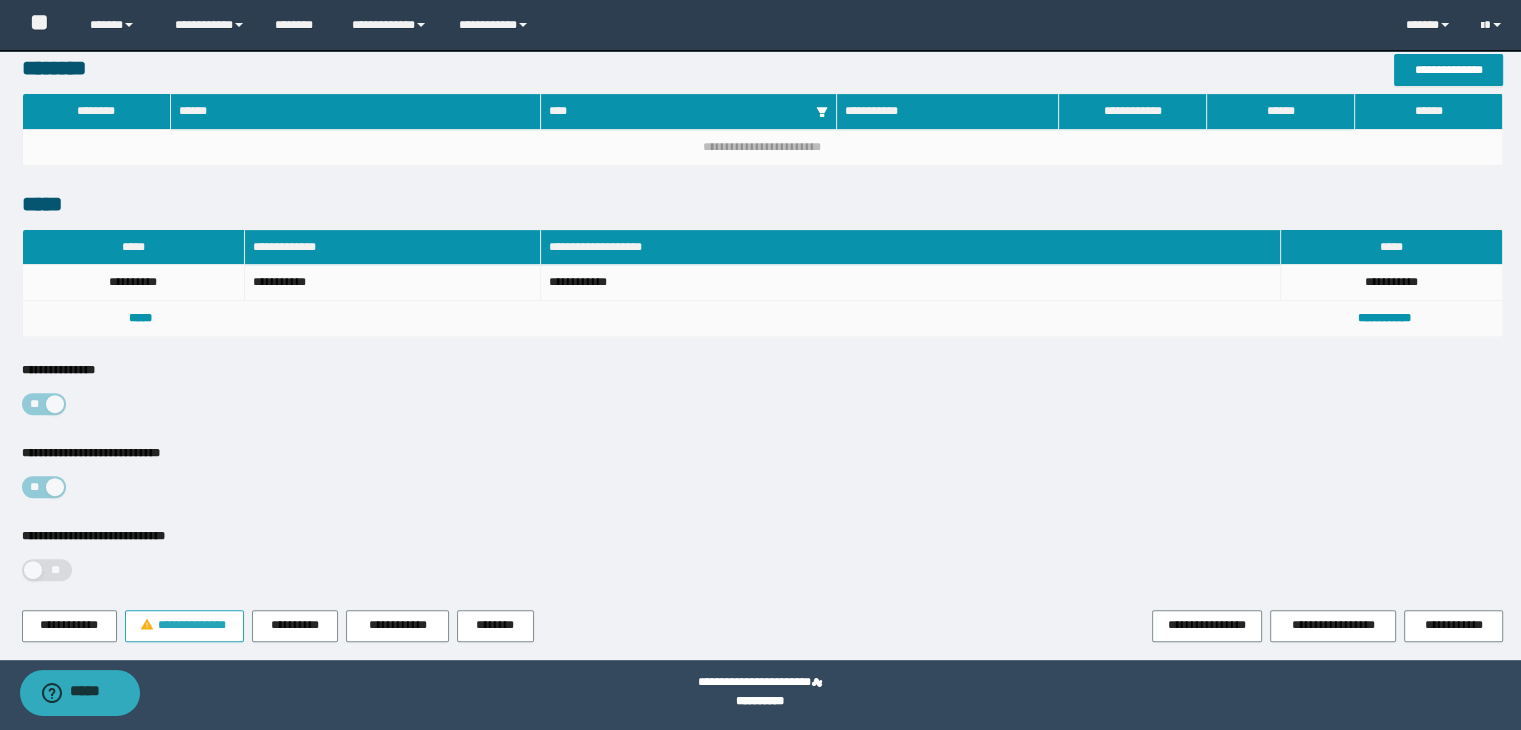 click on "**********" at bounding box center [192, 625] 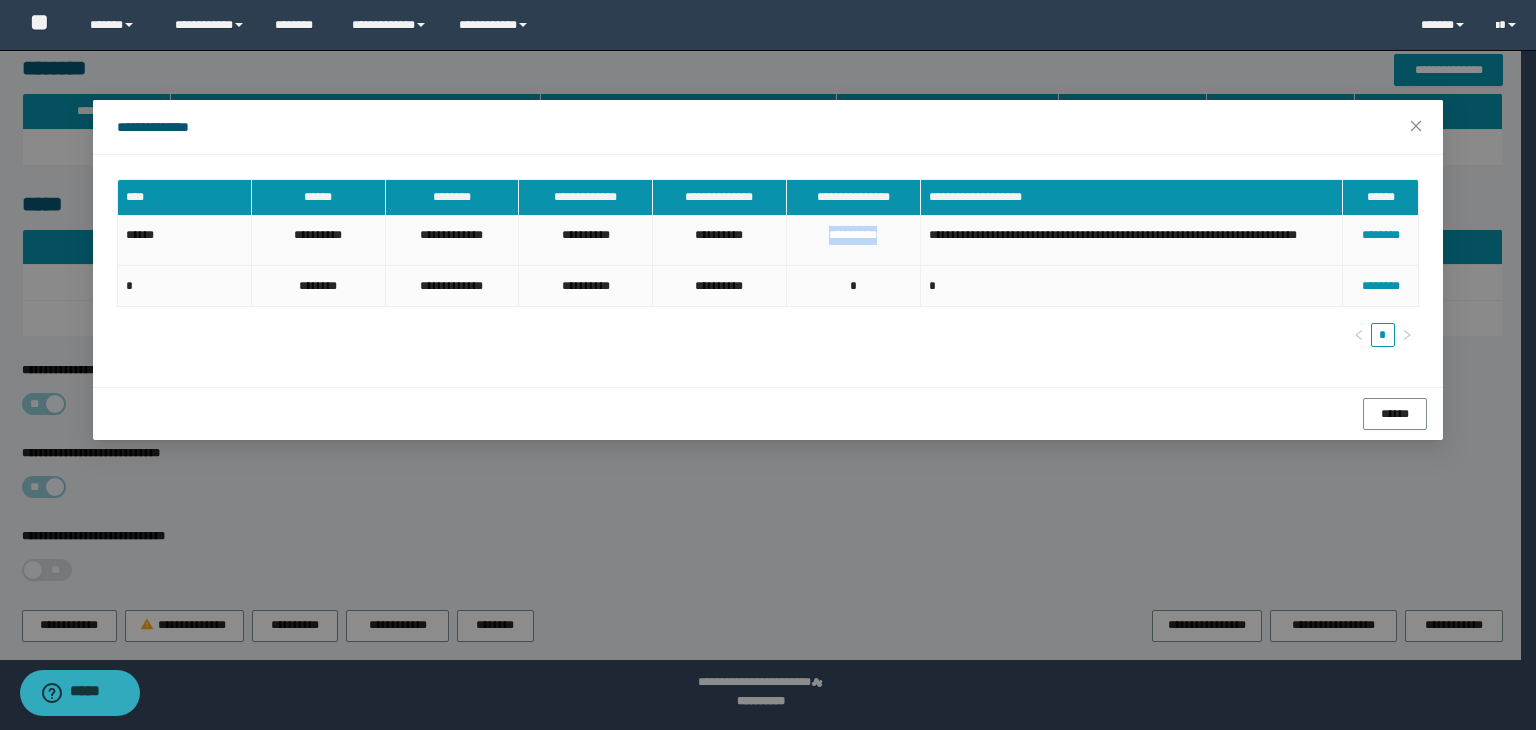 drag, startPoint x: 883, startPoint y: 237, endPoint x: 822, endPoint y: 236, distance: 61.008198 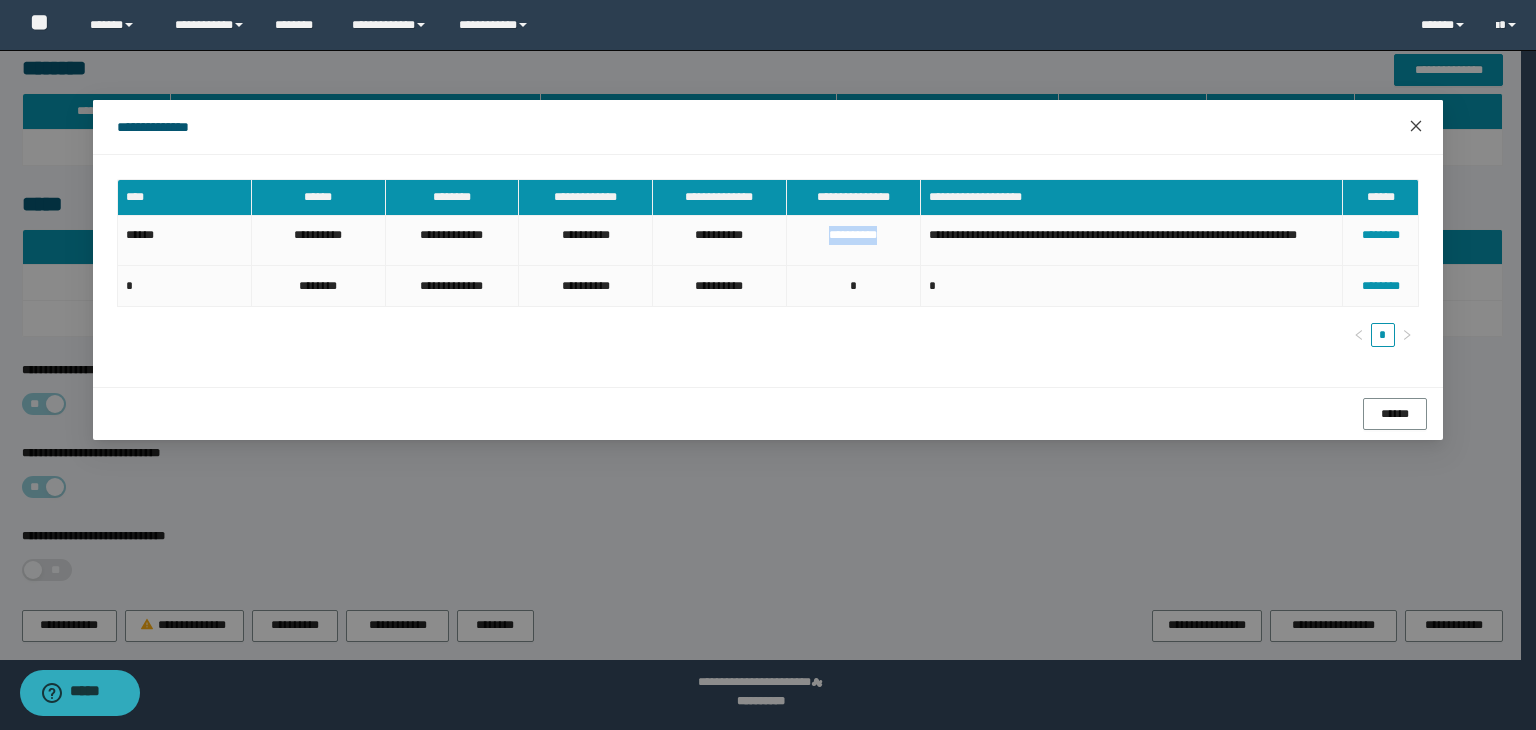 click 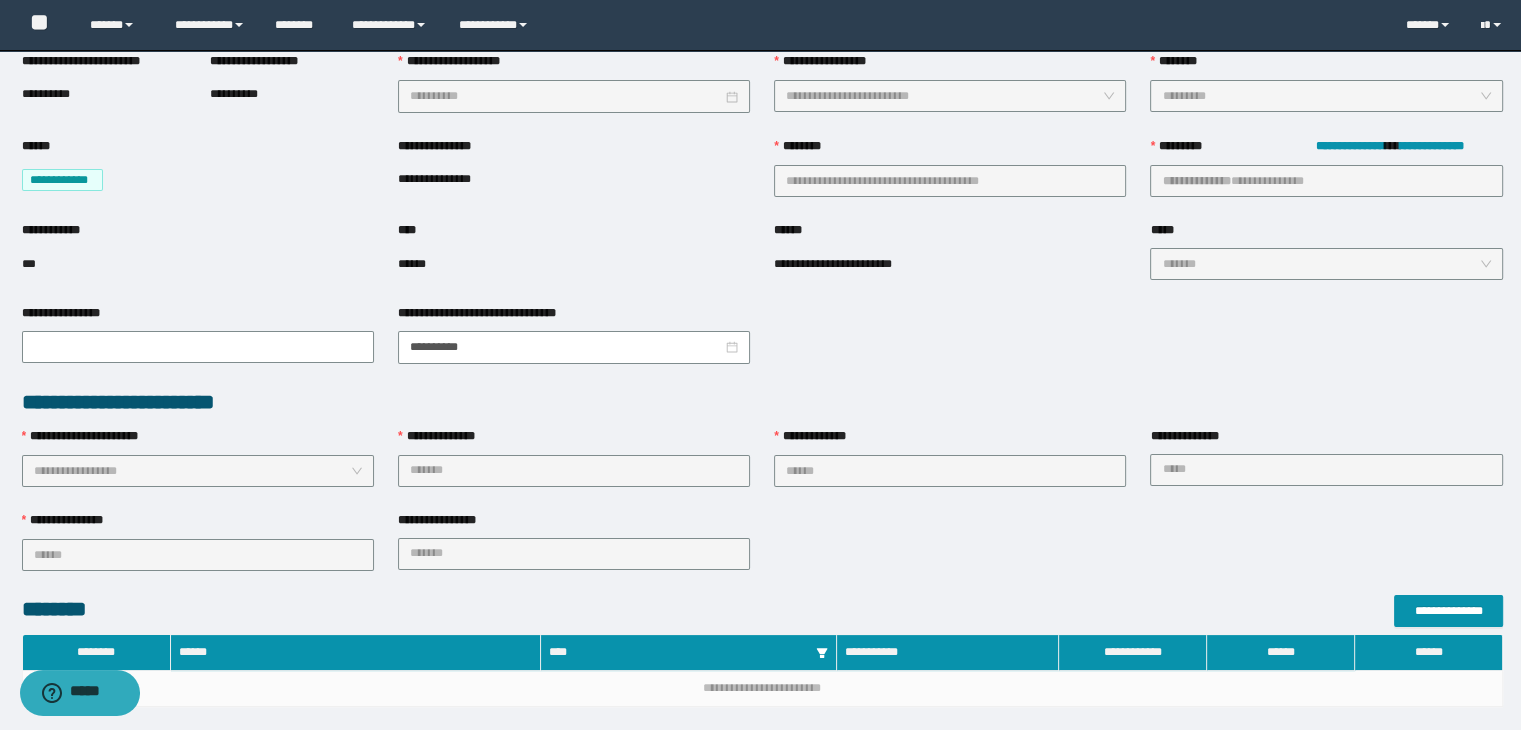 scroll, scrollTop: 0, scrollLeft: 0, axis: both 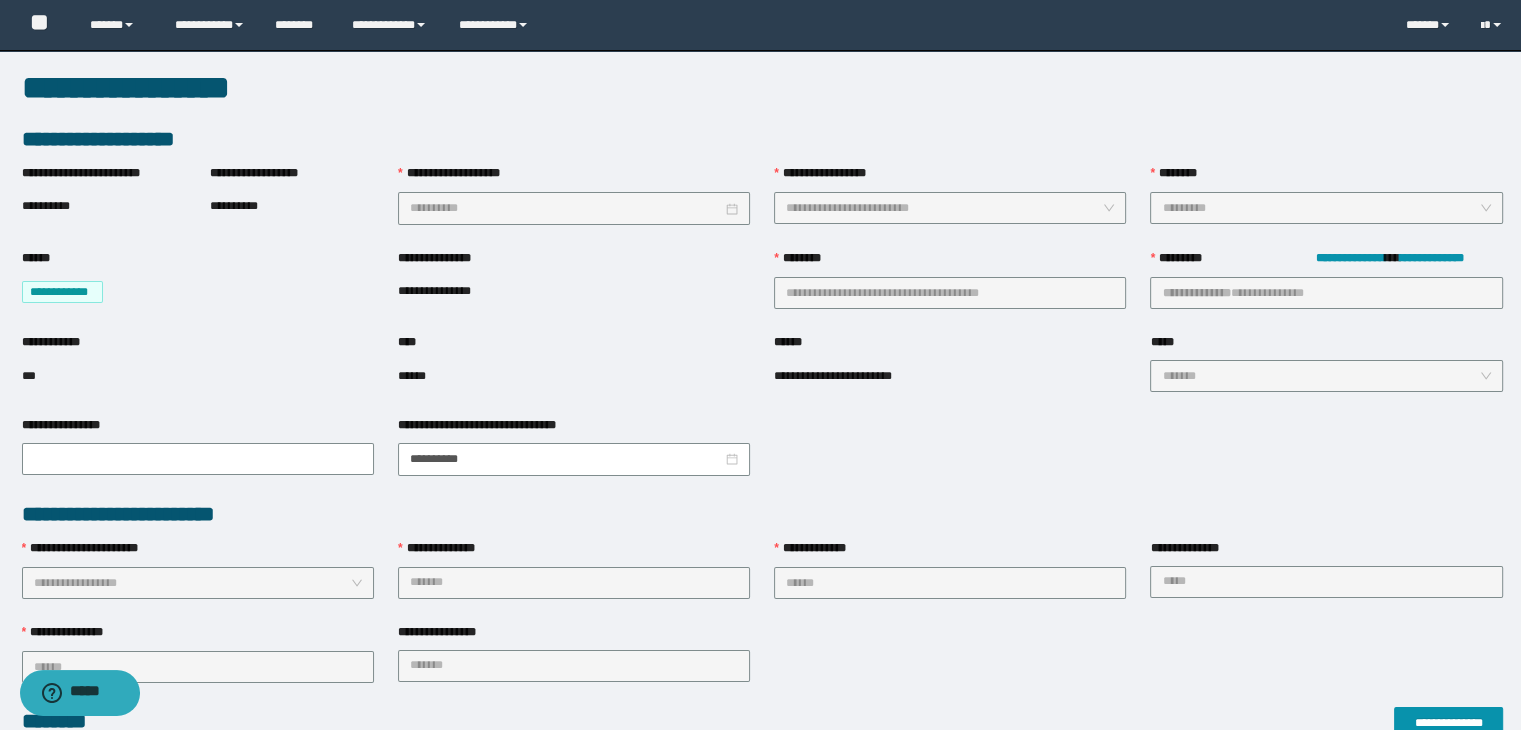 type 